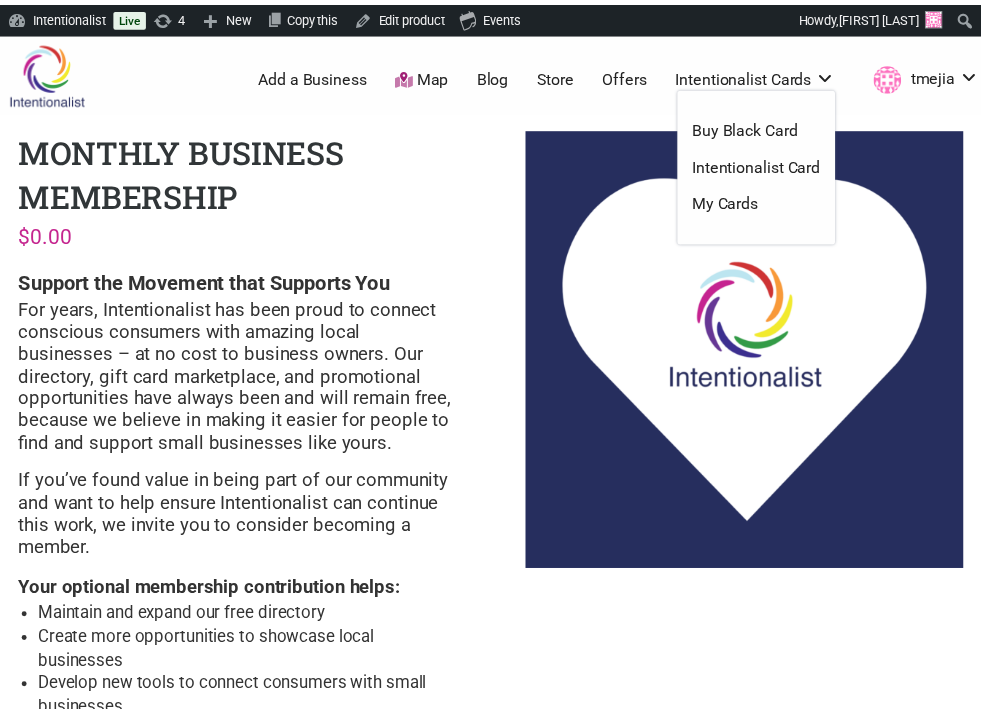scroll, scrollTop: 0, scrollLeft: 0, axis: both 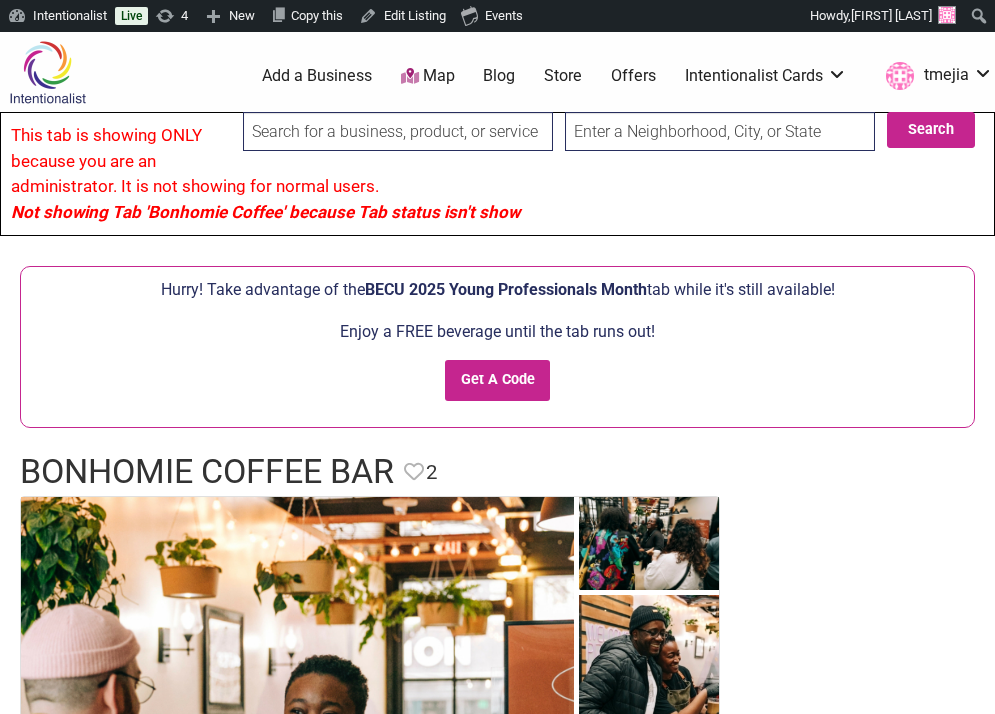 click at bounding box center (398, 131) 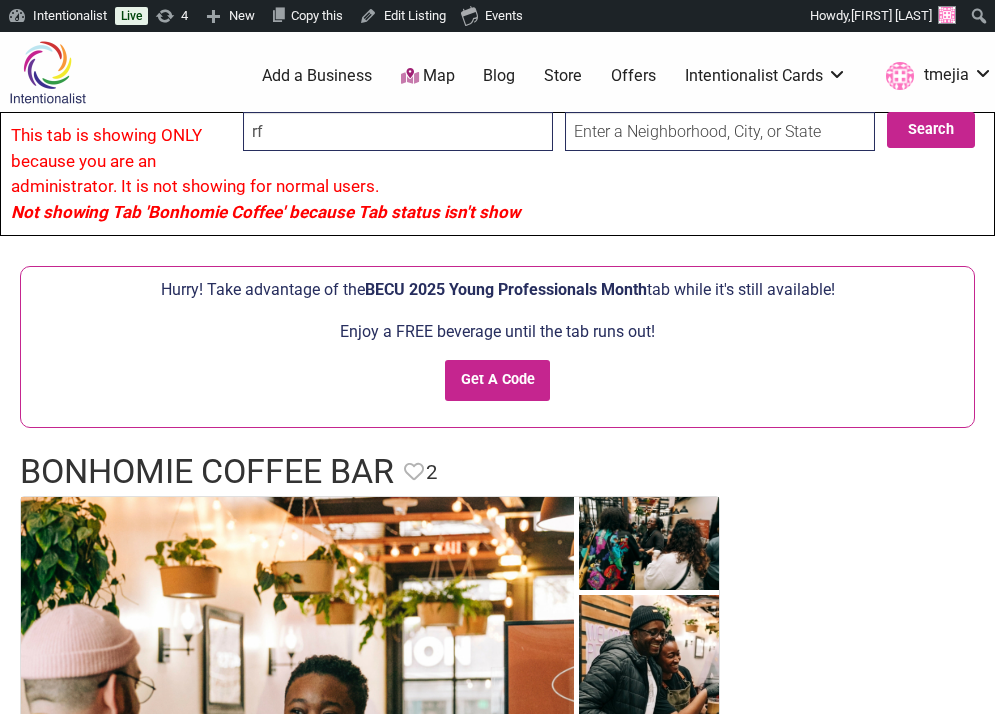 type on "r" 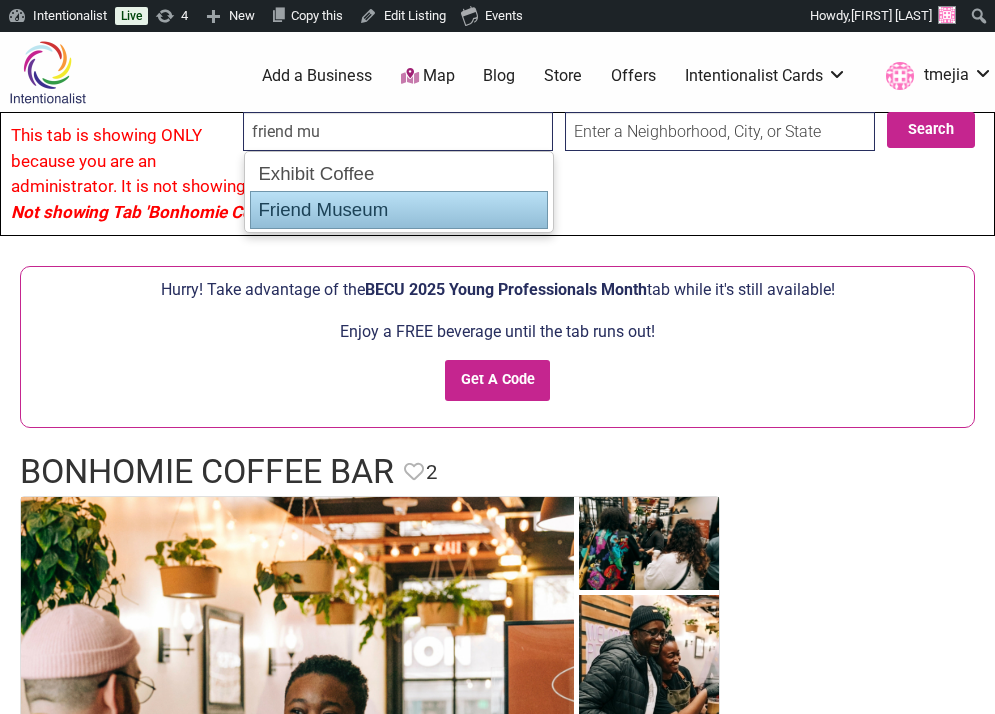 click on "Friend Museum" at bounding box center (399, 210) 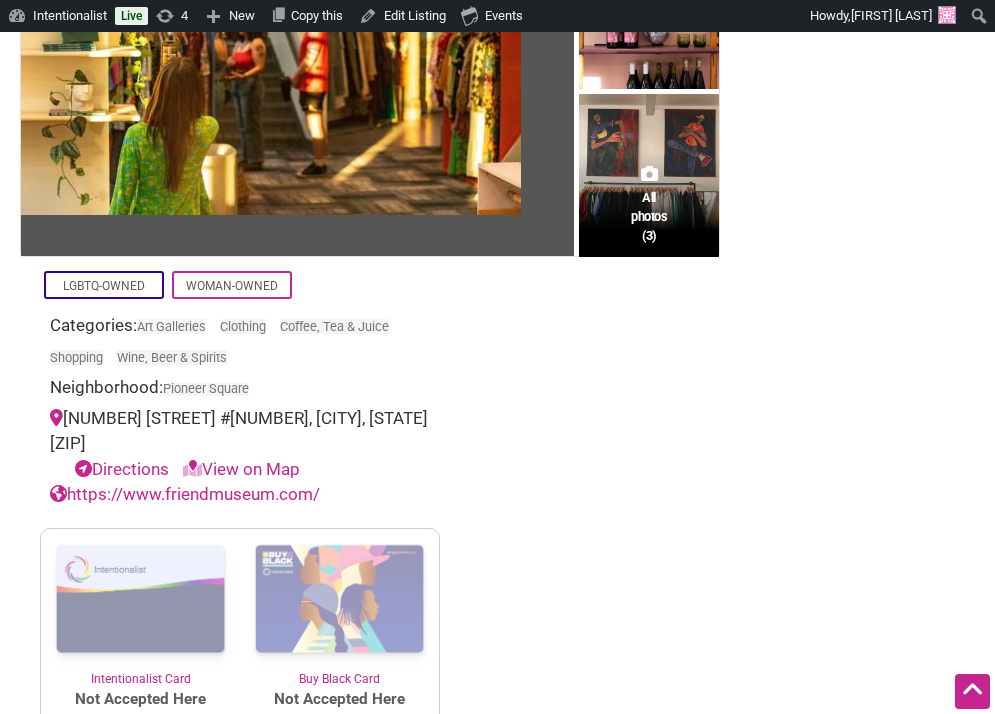 scroll, scrollTop: 325, scrollLeft: 0, axis: vertical 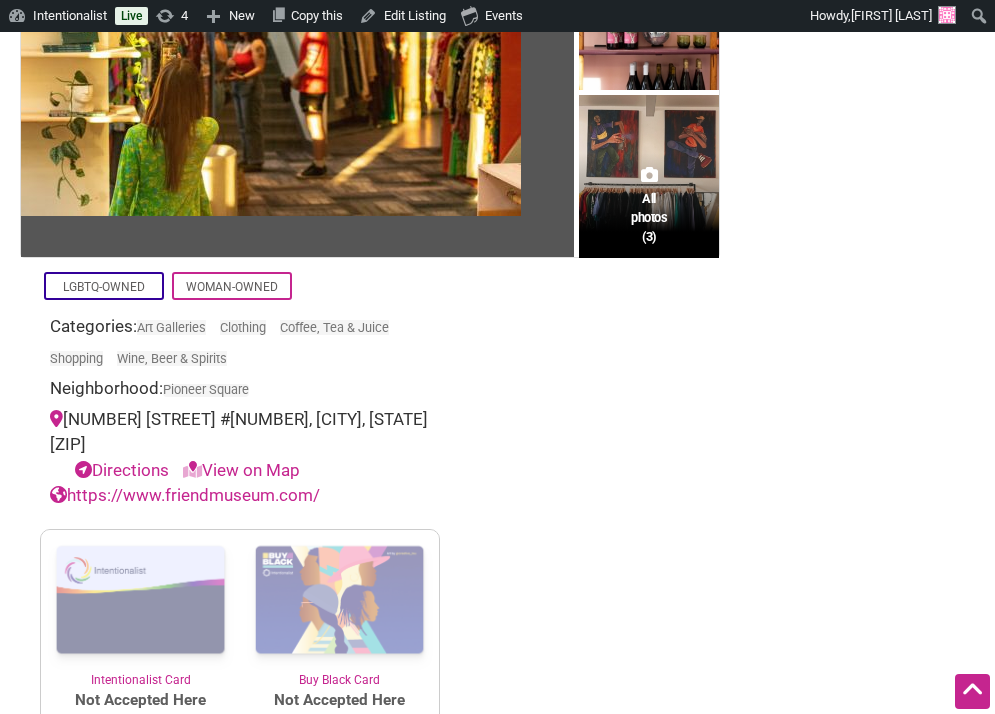 click on "All photos (3)
LGBTQ-Owned     Woman-Owned
Categories:     Art Galleries     Clothing     Coffee, Tea & Juice     Shopping     Wine, Beer & Spirits
Neighborhood:  Pioneer Square
83 S King St #100, Seattle, WA 98104
Directions
View on Map
https://www.friendmuseum.com/" at bounding box center [497, 332] 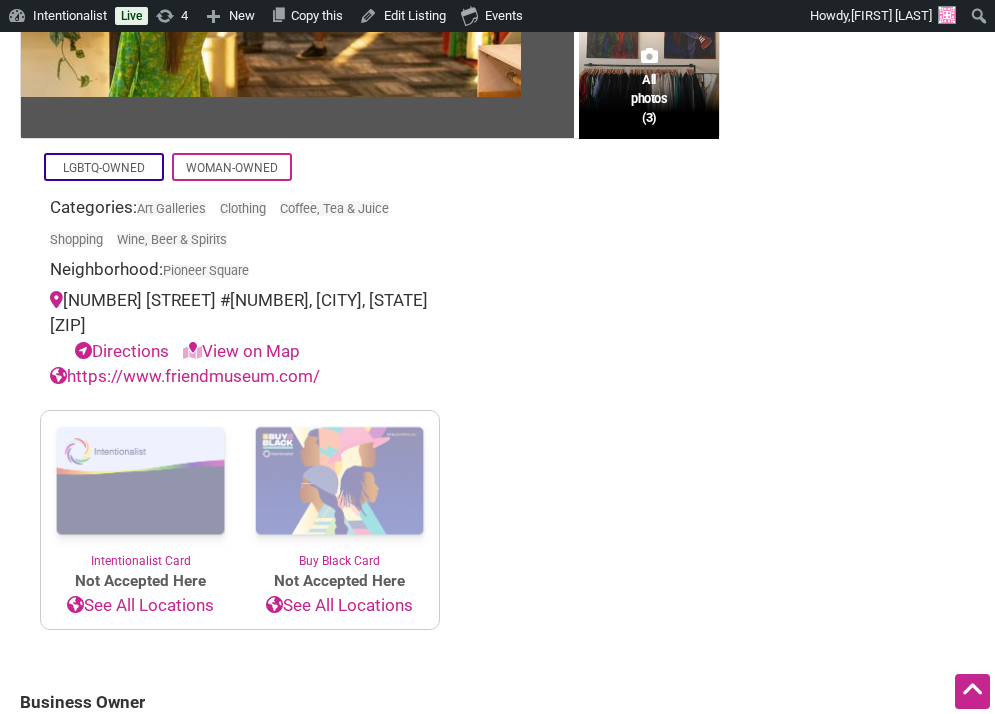 scroll, scrollTop: 517, scrollLeft: 0, axis: vertical 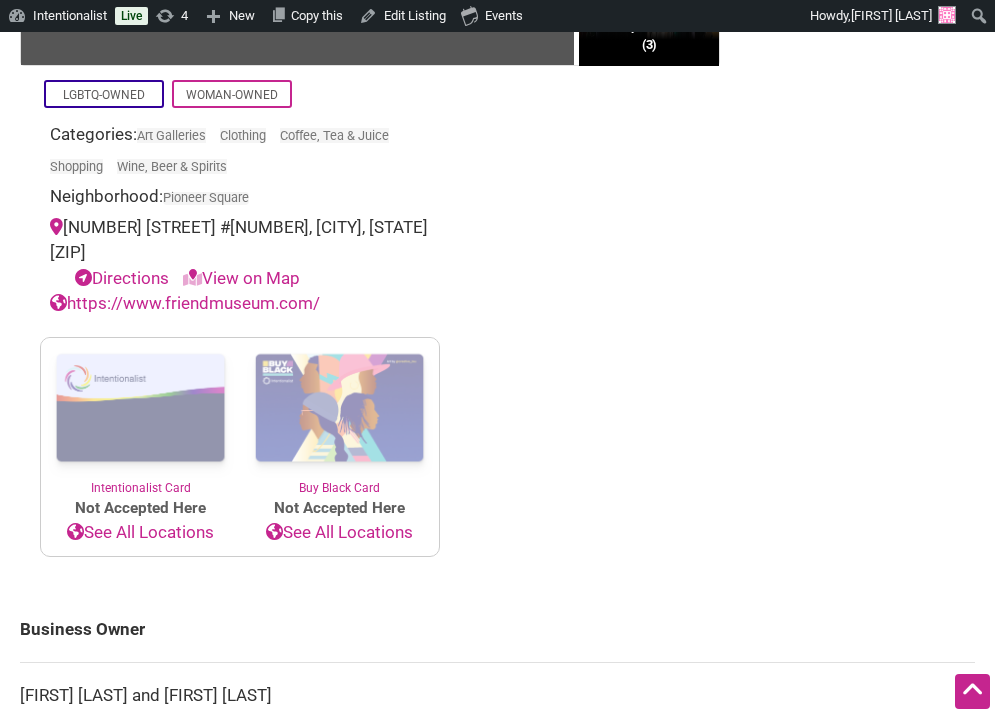 click on "LGBTQ-Owned     Woman-Owned
Categories:     Art Galleries     Clothing     Coffee, Tea & Juice     Shopping     Wine, Beer & Spirits
Neighborhood:  Pioneer Square
83 S King St #100, Seattle, WA 98104
Directions
View on Map
https://www.friendmuseum.com/
Intentionalist Card
Not Accepted Here
See All Locations
Buy Black Card
Not Accepted Here
See All Locations" at bounding box center (240, 311) 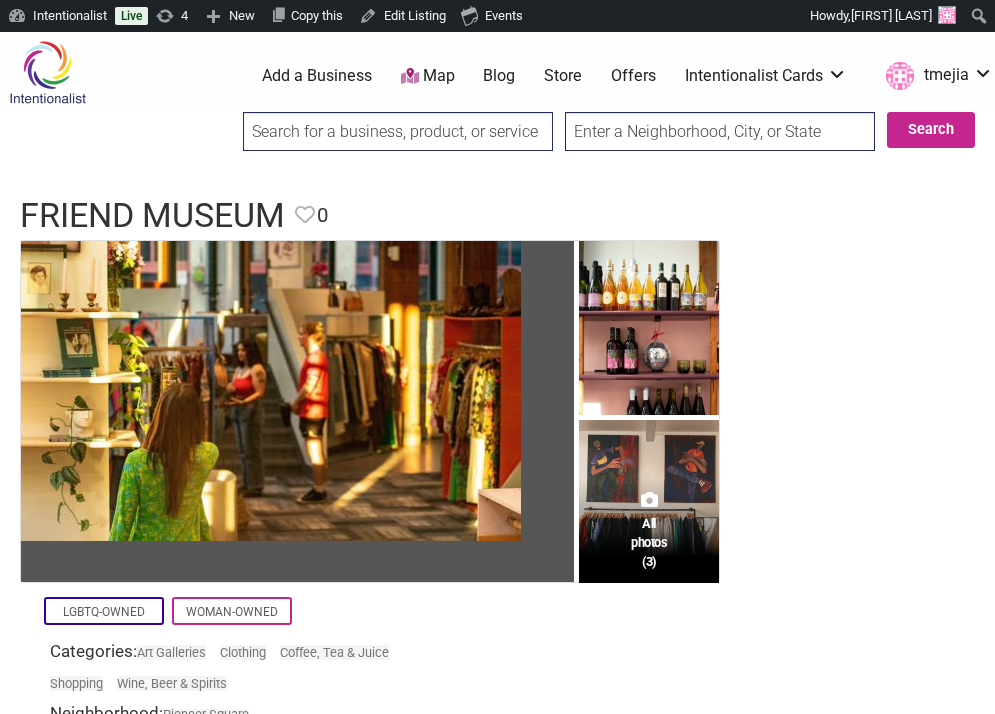 click at bounding box center (398, 131) 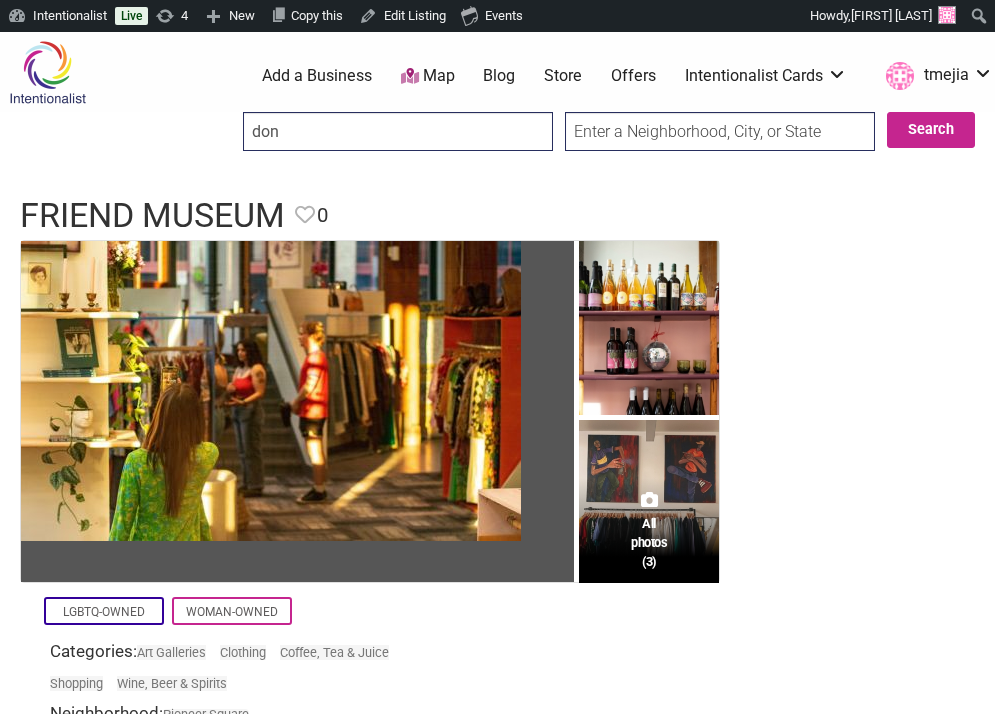type on "dong" 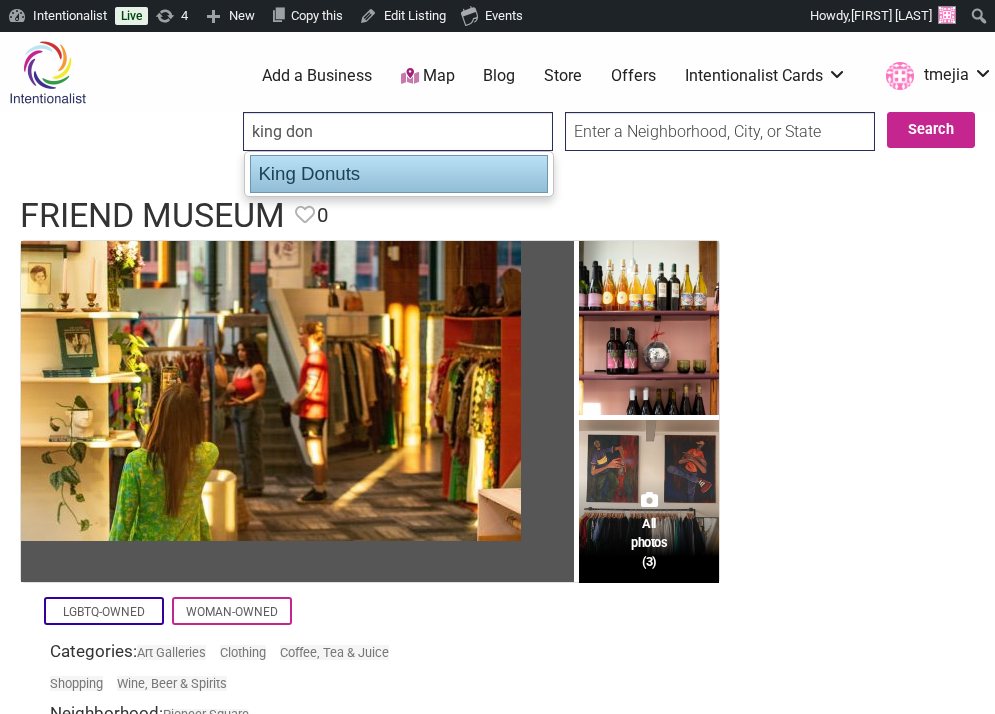 click on "King Donuts" at bounding box center (399, 174) 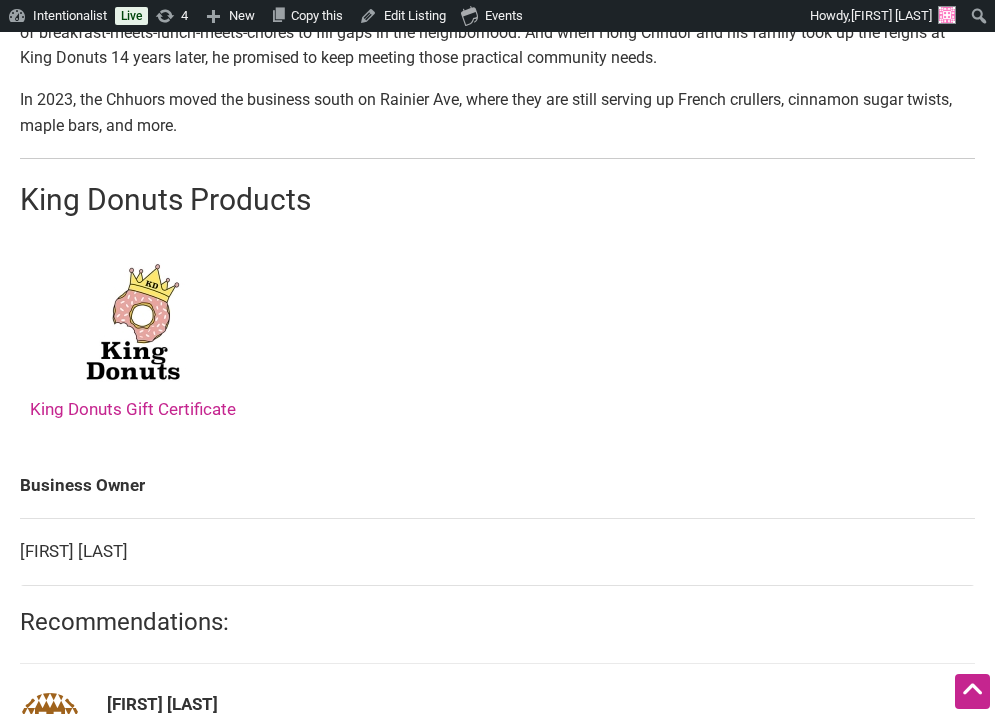 scroll, scrollTop: 1181, scrollLeft: 0, axis: vertical 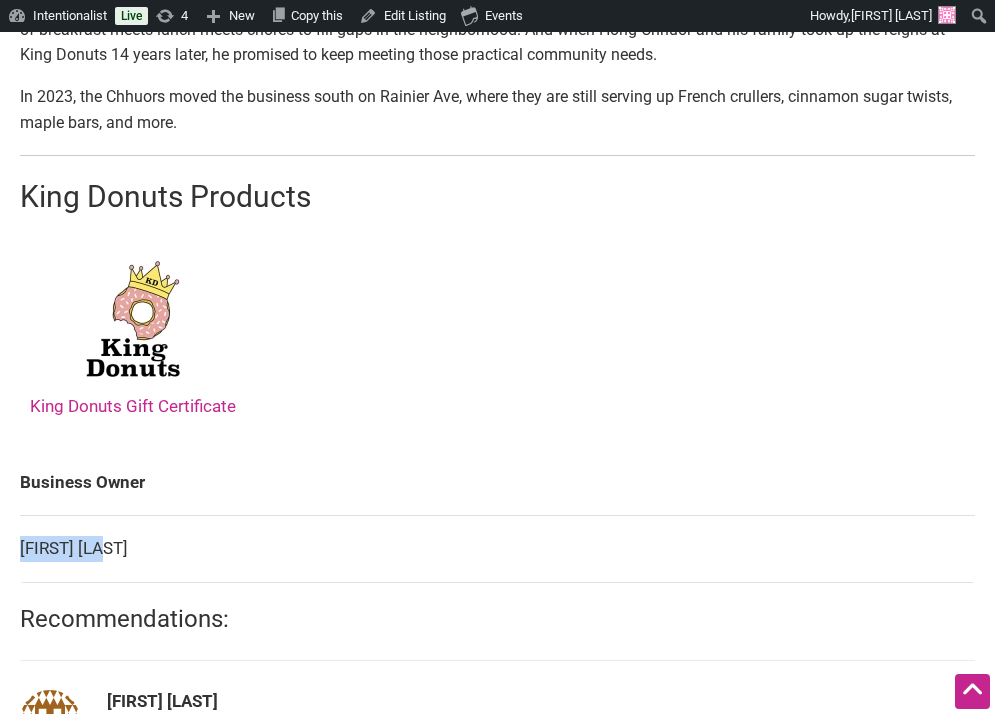 drag, startPoint x: 134, startPoint y: 550, endPoint x: 20, endPoint y: 553, distance: 114.03947 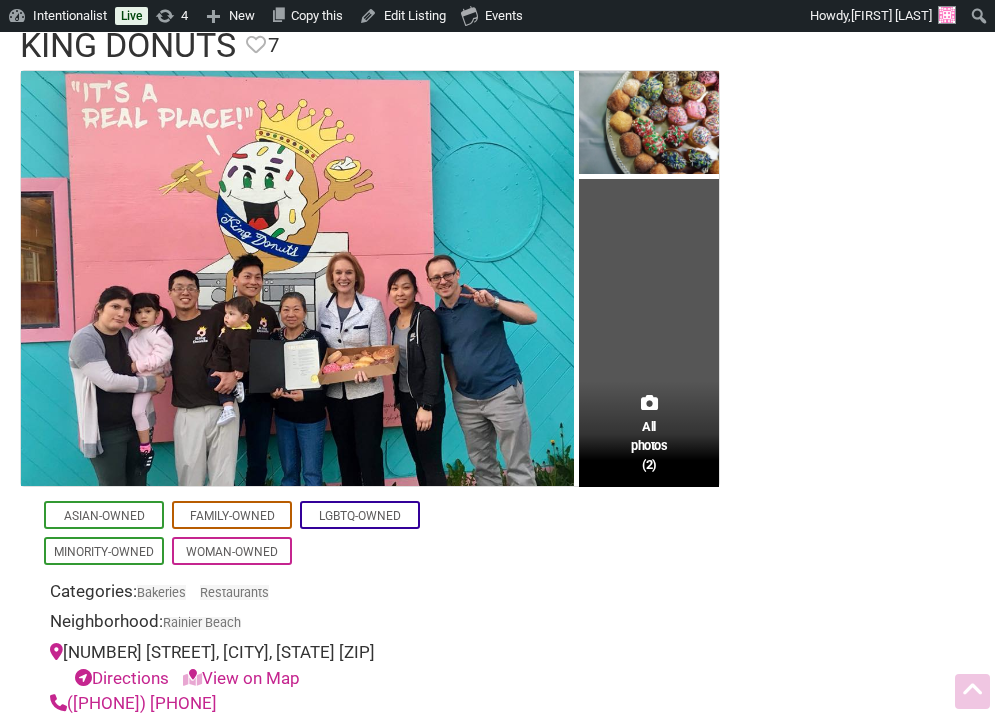 scroll, scrollTop: 0, scrollLeft: 0, axis: both 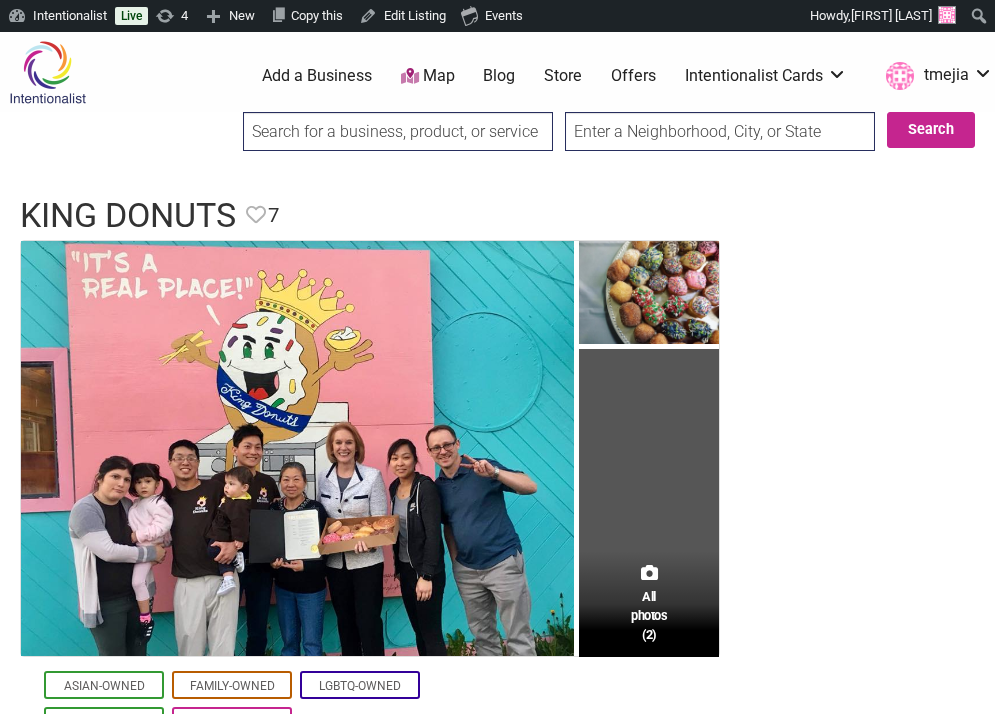 click at bounding box center [398, 138] 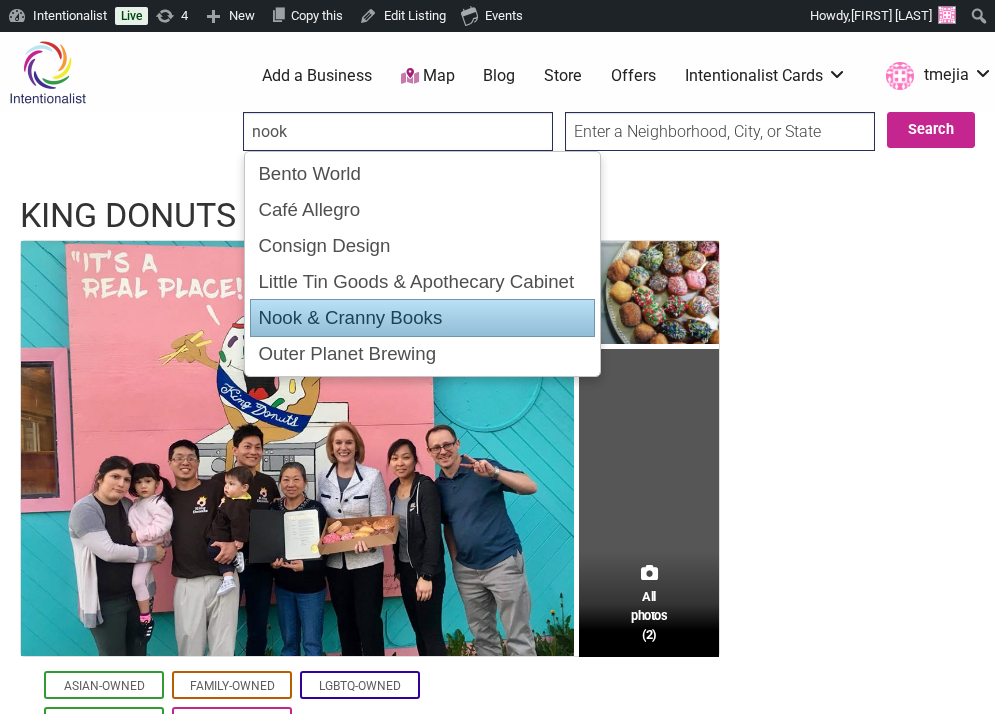 click on "Nook & Cranny Books" at bounding box center (422, 318) 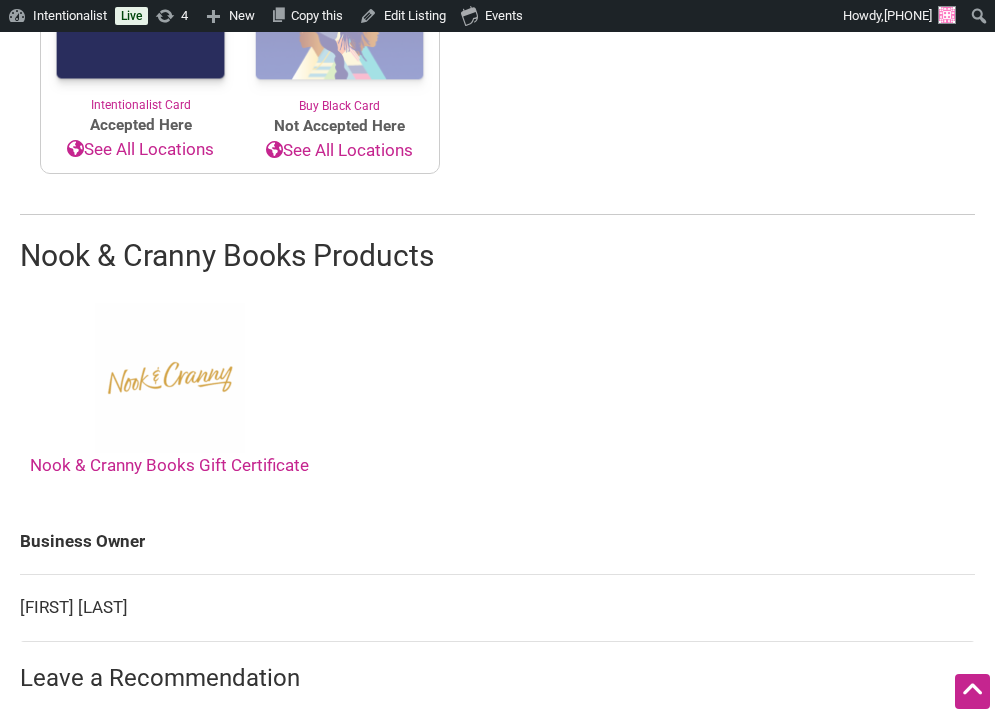 scroll, scrollTop: 962, scrollLeft: 0, axis: vertical 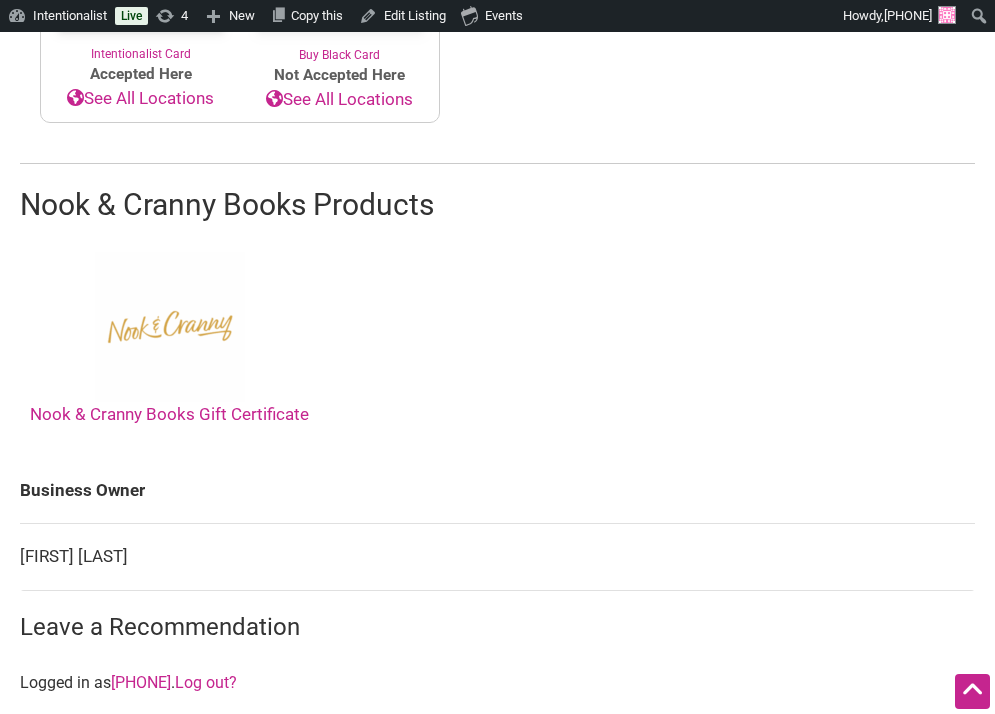drag, startPoint x: 171, startPoint y: 559, endPoint x: 12, endPoint y: 561, distance: 159.01257 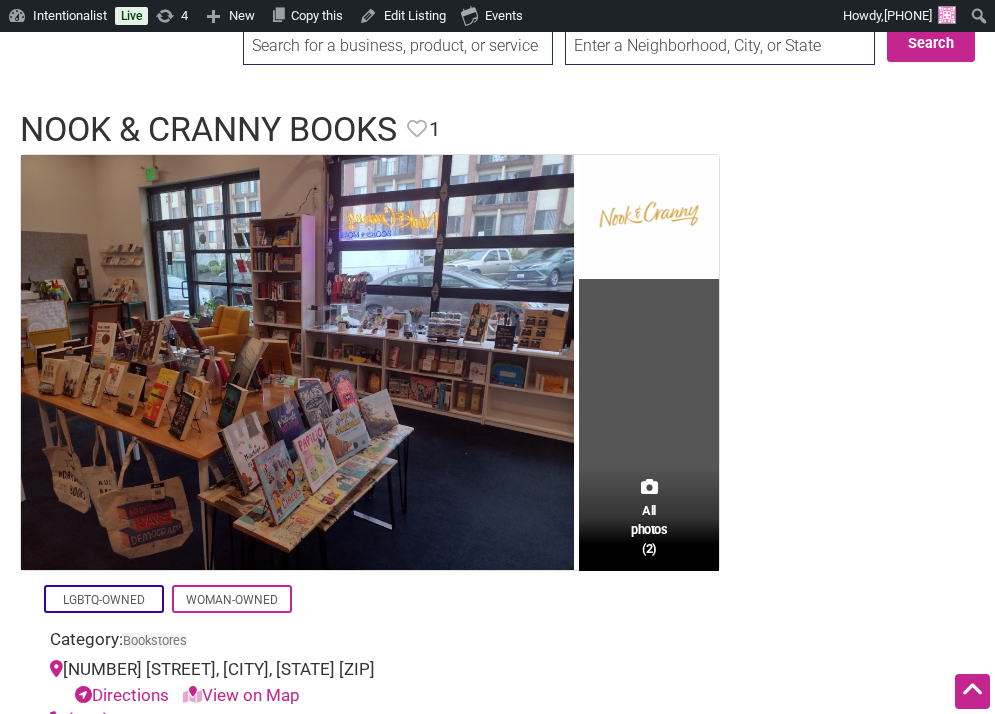scroll, scrollTop: 0, scrollLeft: 0, axis: both 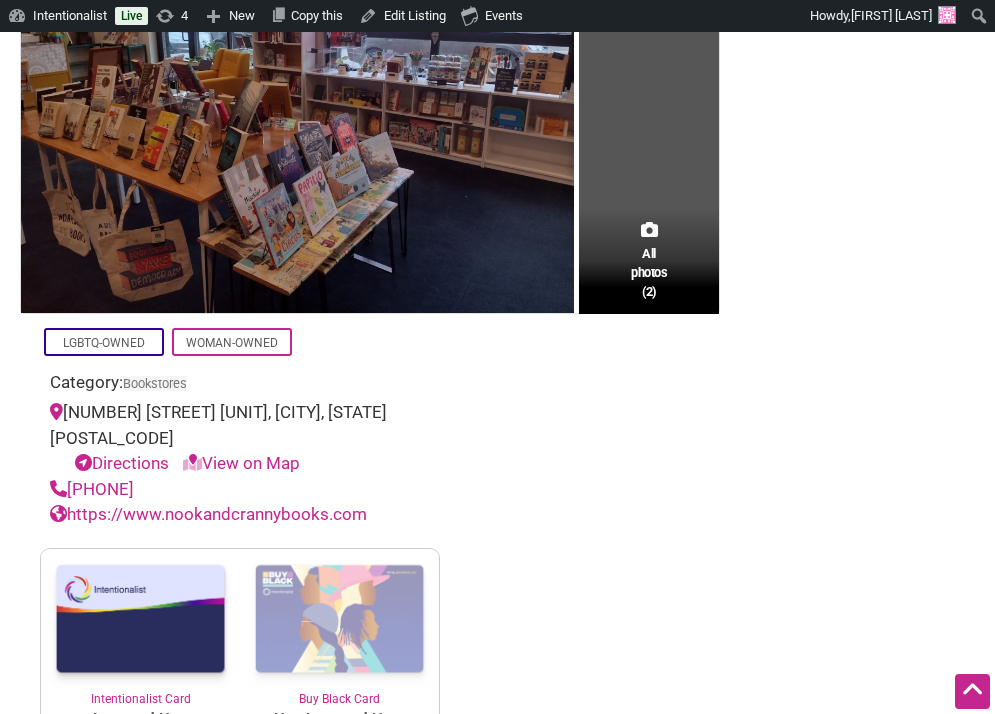 click on "View on Map" at bounding box center (241, 463) 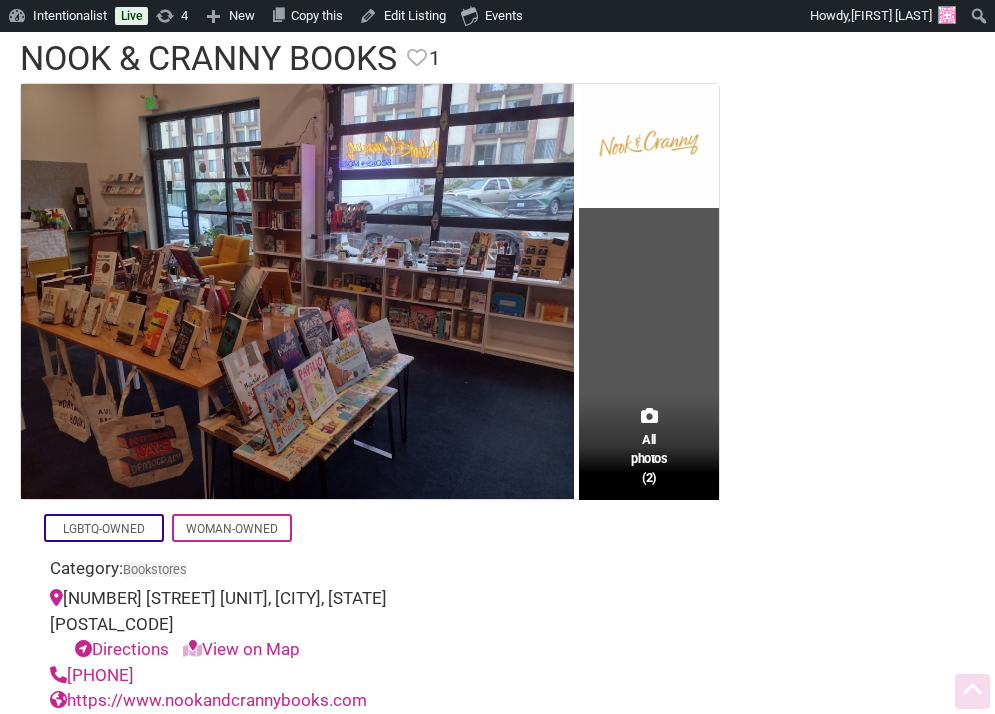 scroll, scrollTop: 231, scrollLeft: 0, axis: vertical 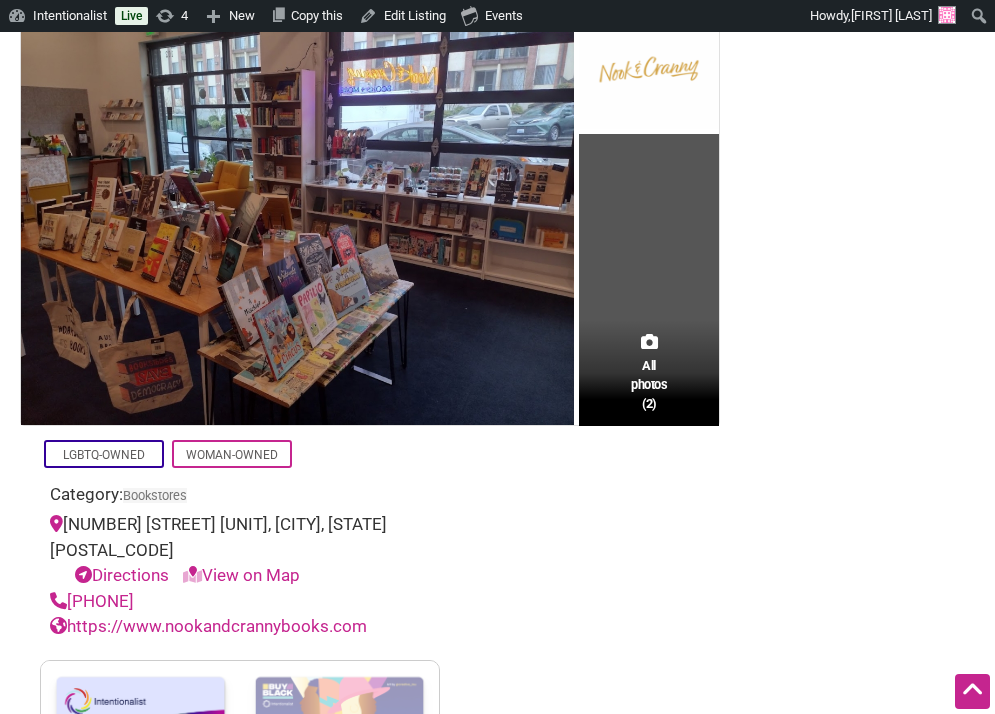 click on "View on Map" at bounding box center [241, 575] 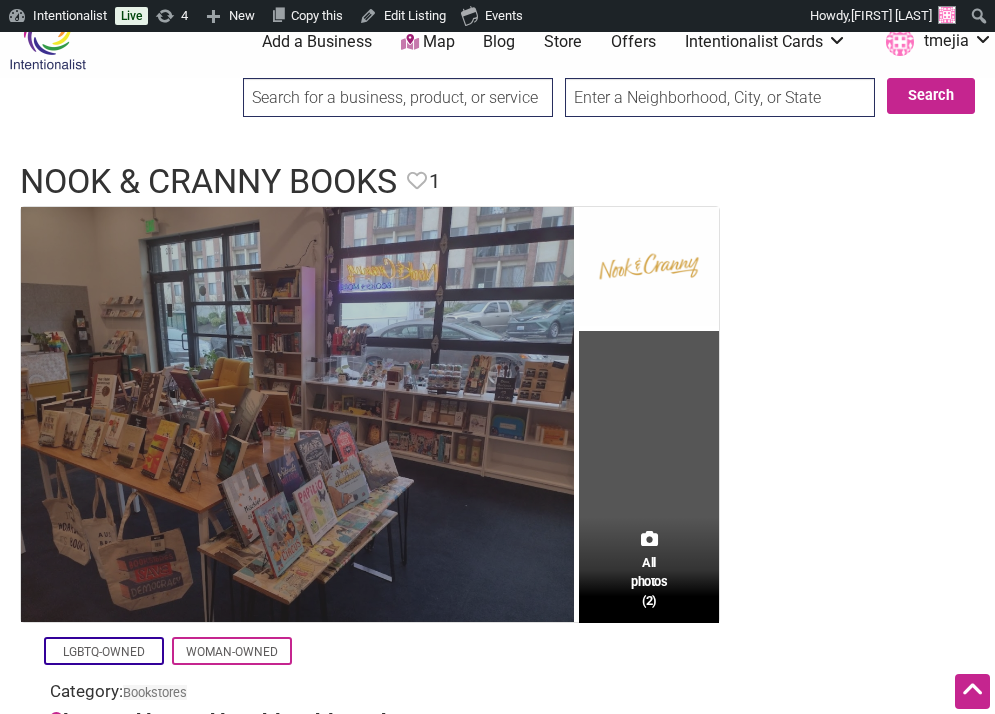 scroll, scrollTop: 0, scrollLeft: 0, axis: both 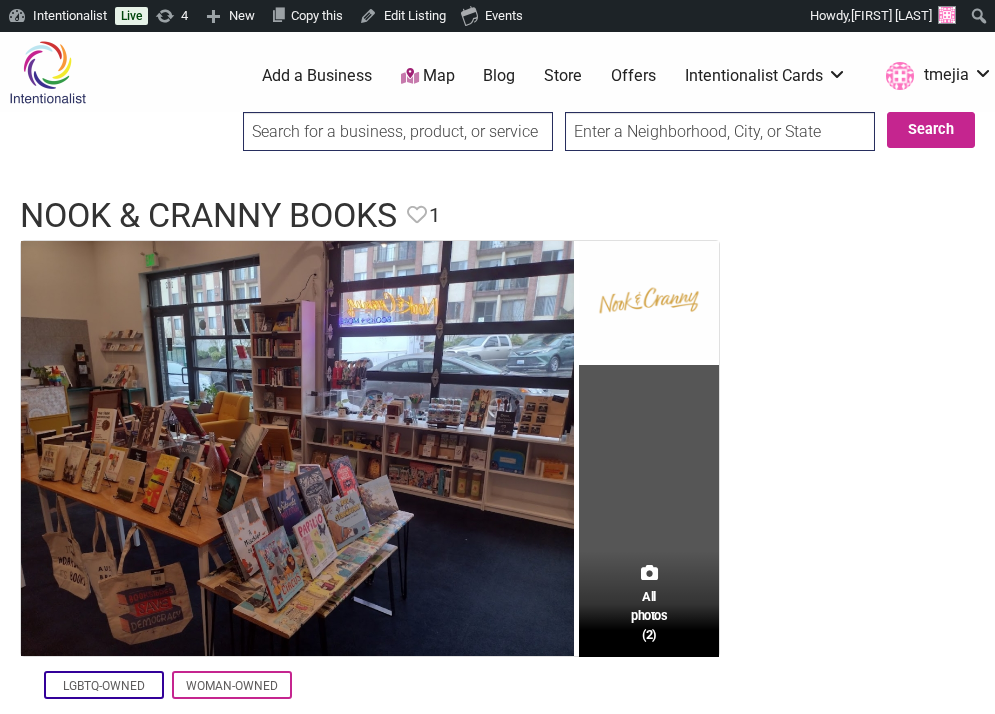 click at bounding box center (47, 72) 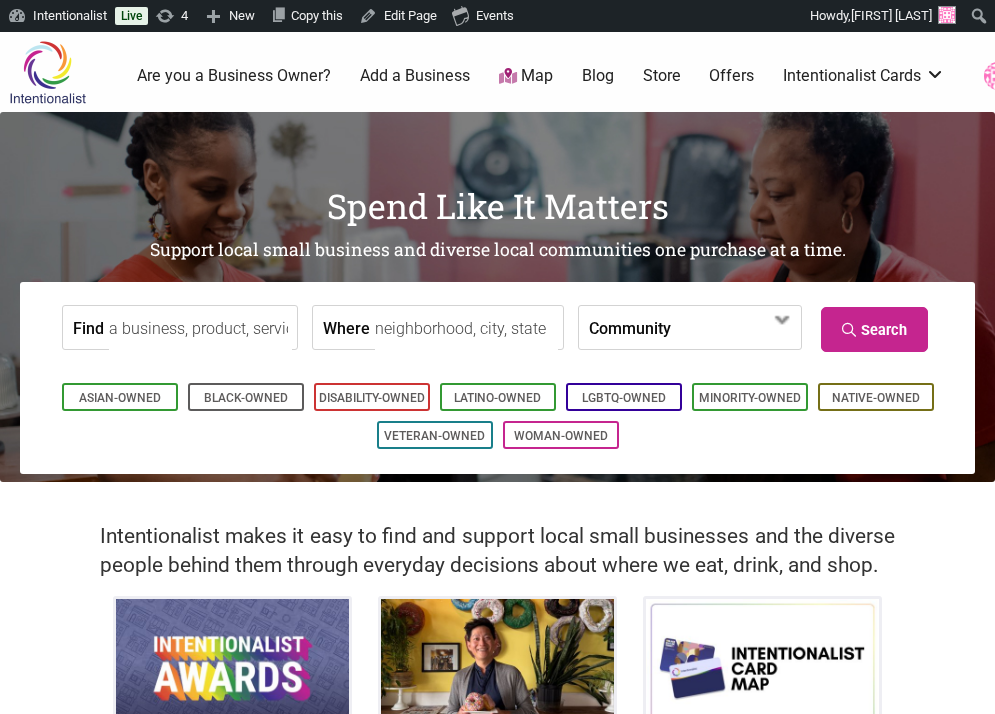 scroll, scrollTop: 0, scrollLeft: 0, axis: both 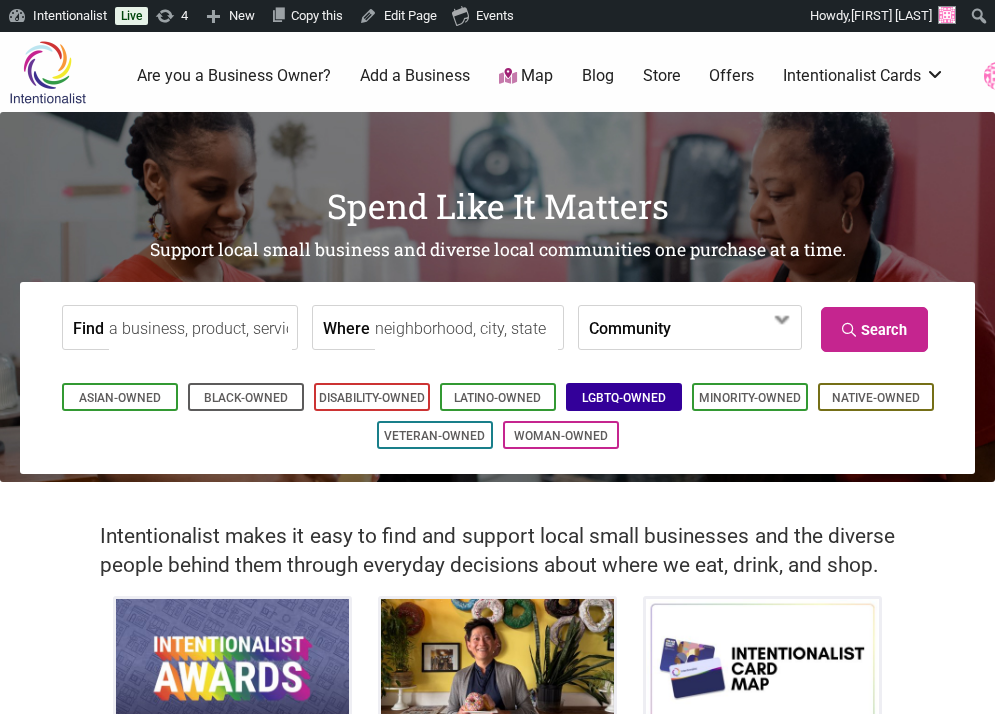 click on "LGBTQ-Owned" at bounding box center (624, 398) 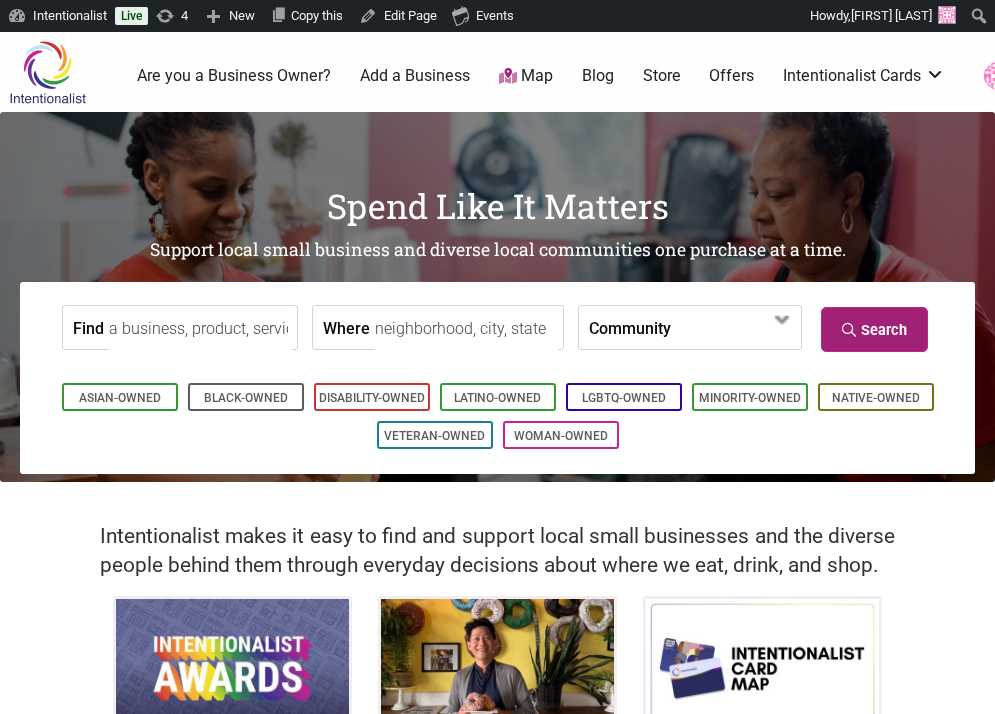 click on "Search" at bounding box center [874, 329] 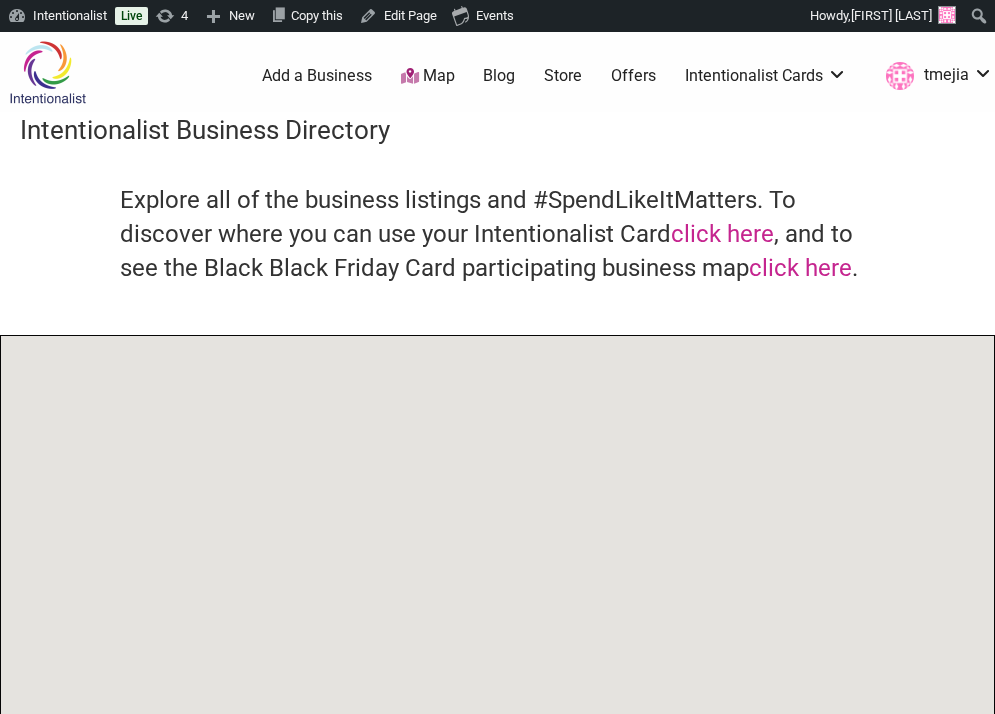 scroll, scrollTop: 0, scrollLeft: 0, axis: both 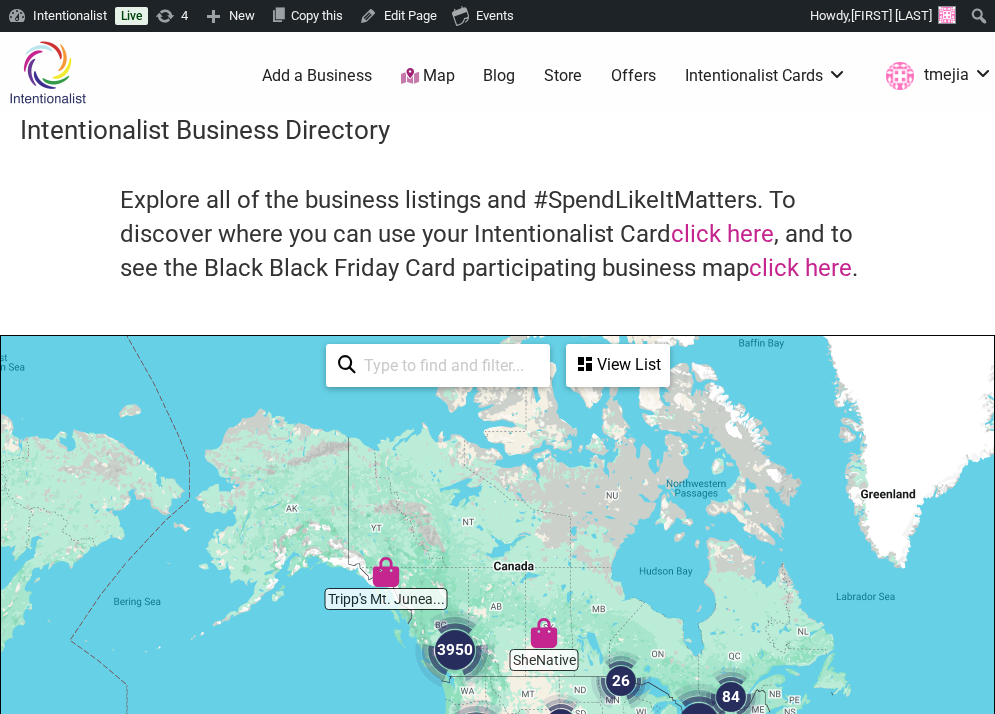 click at bounding box center (386, 572) 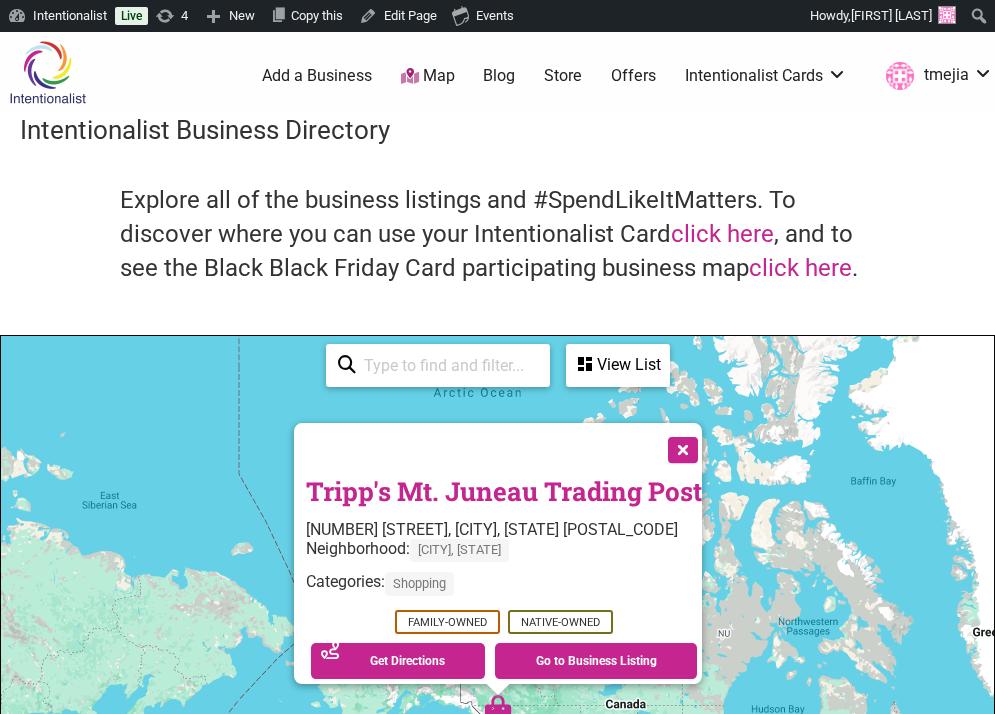 click at bounding box center (681, 448) 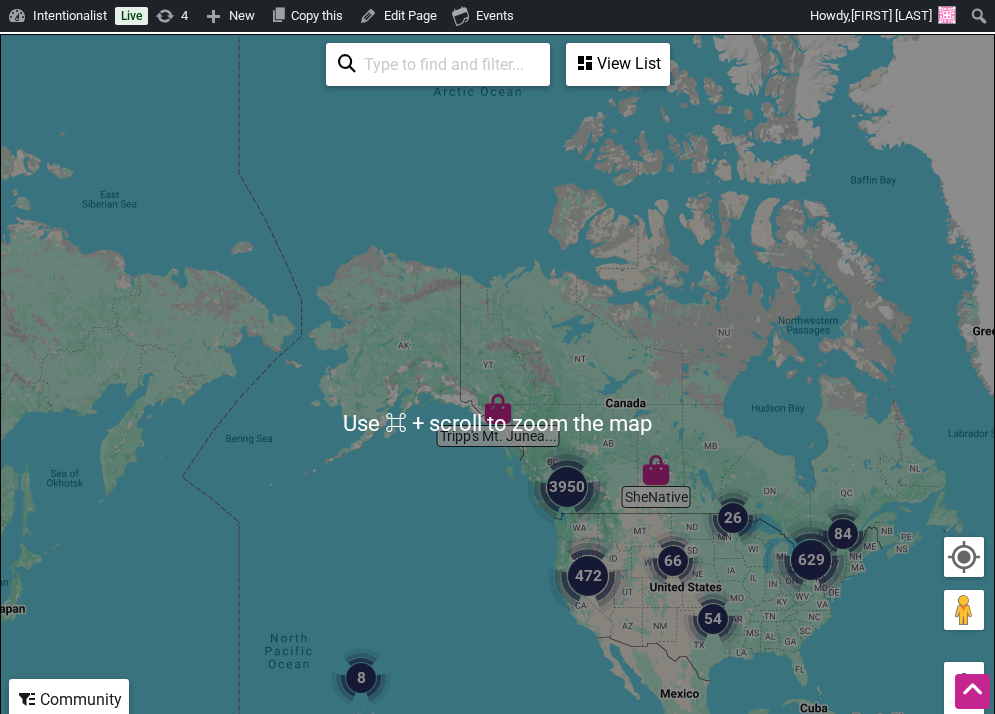 scroll, scrollTop: 311, scrollLeft: 0, axis: vertical 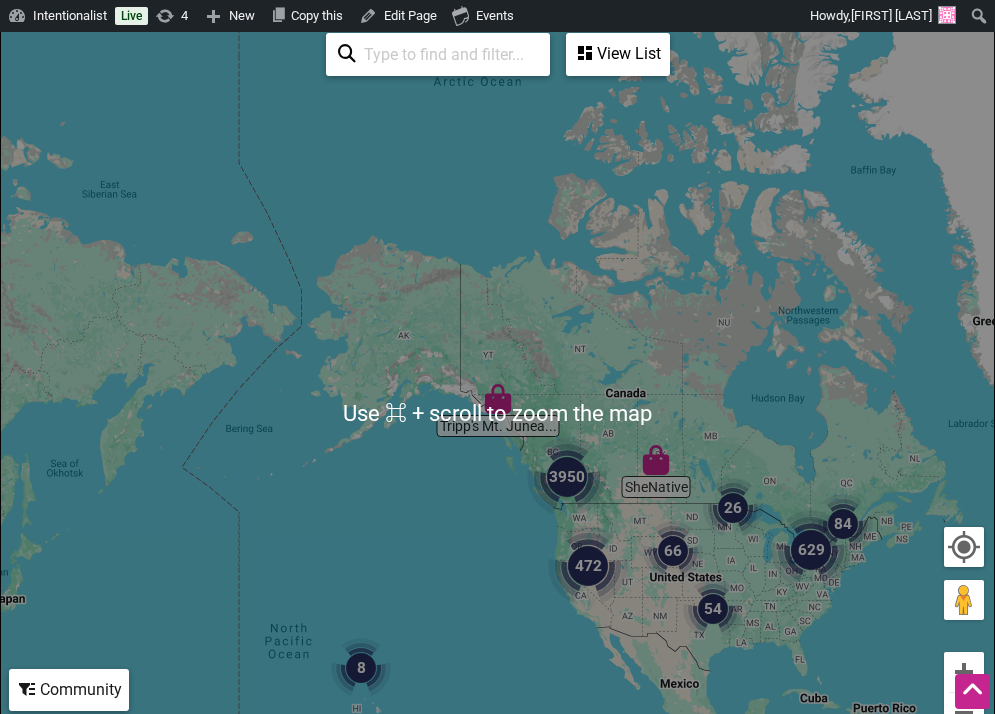 click at bounding box center (567, 477) 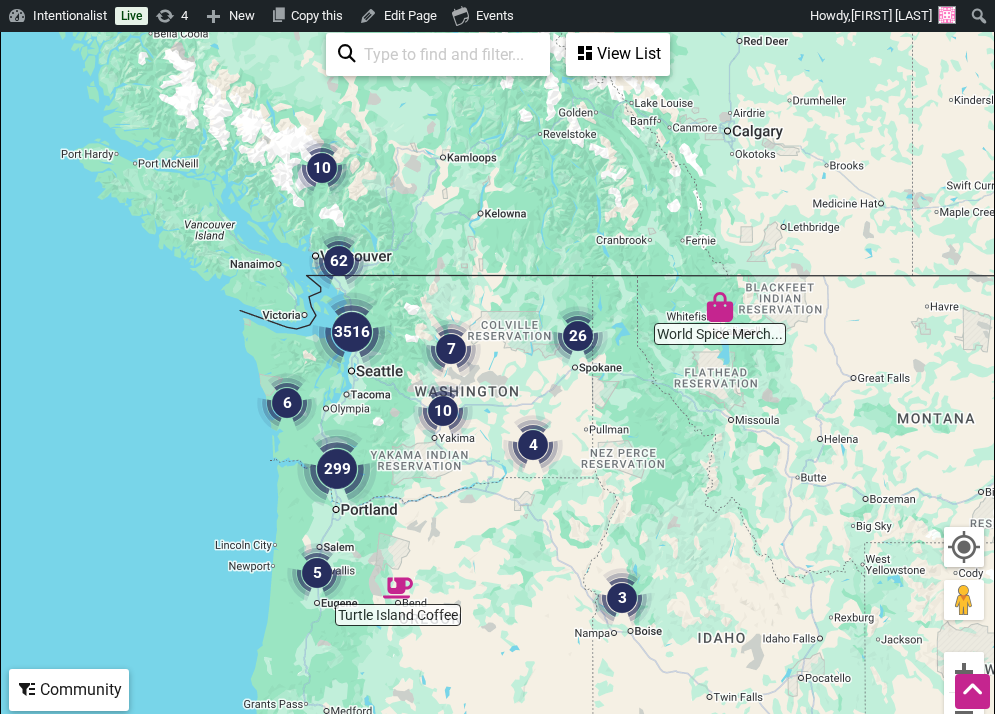 click at bounding box center [352, 332] 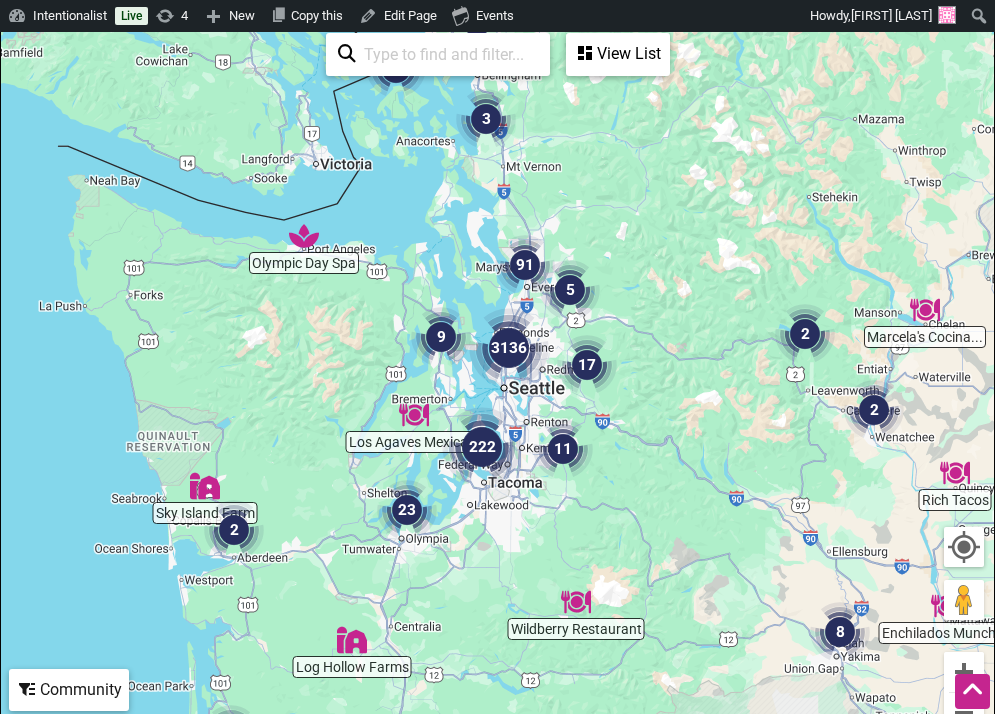 click at bounding box center (509, 348) 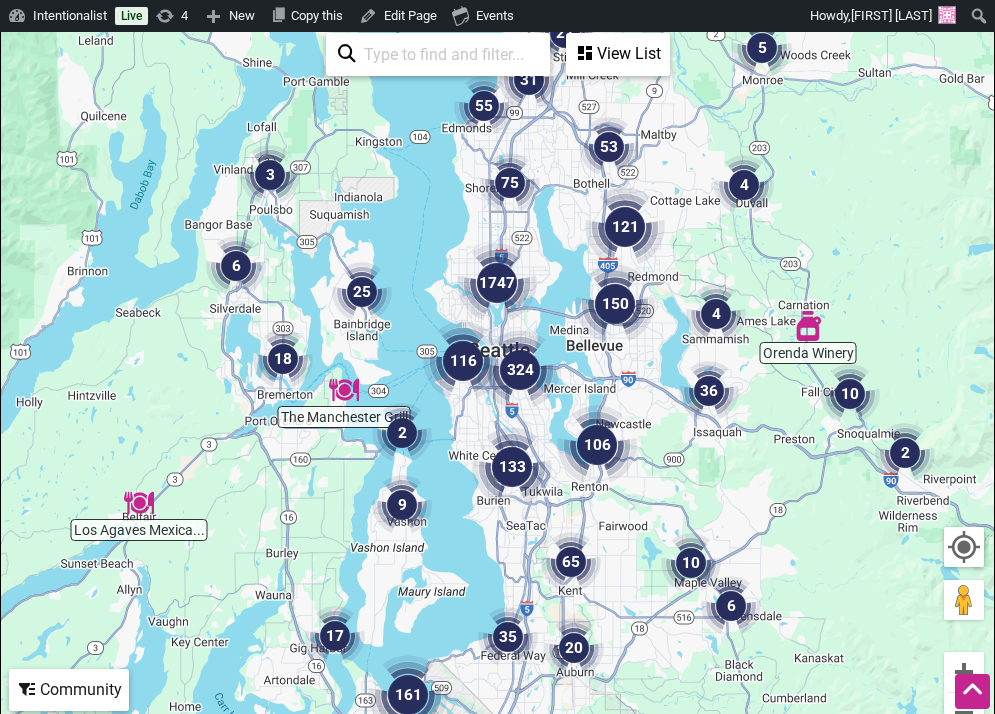click at bounding box center [497, 283] 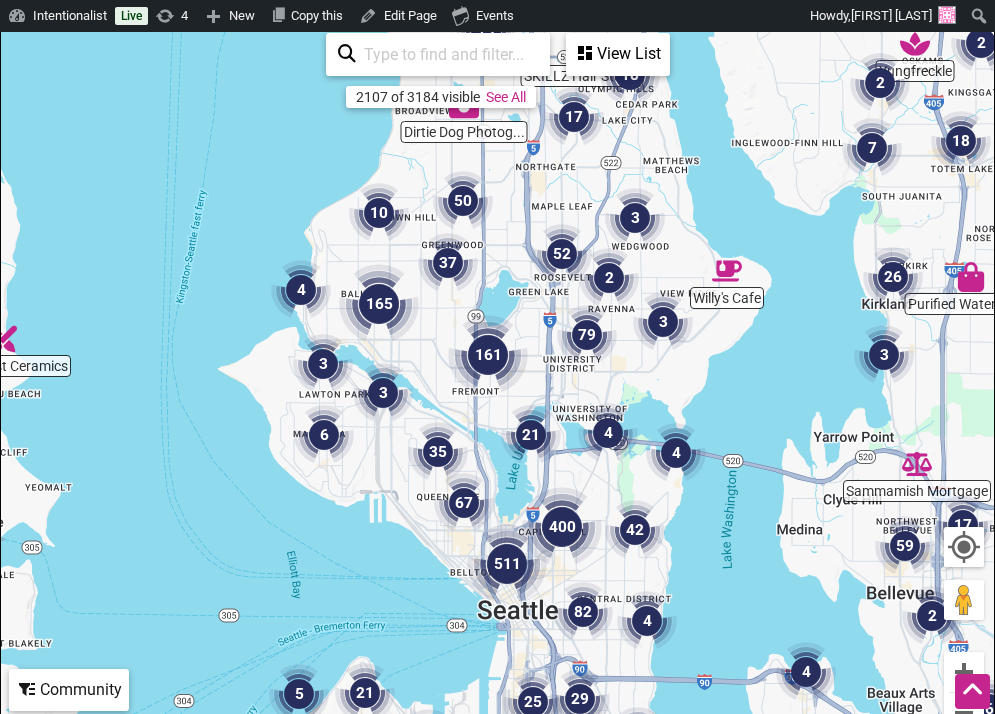 click at bounding box center [562, 527] 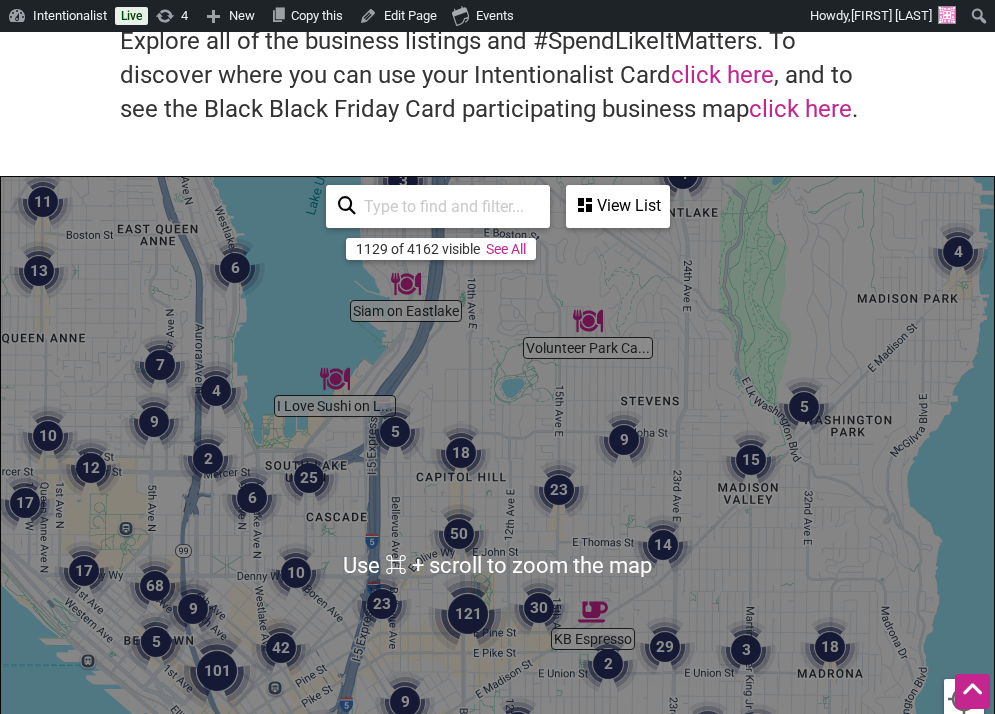 scroll, scrollTop: 201, scrollLeft: 0, axis: vertical 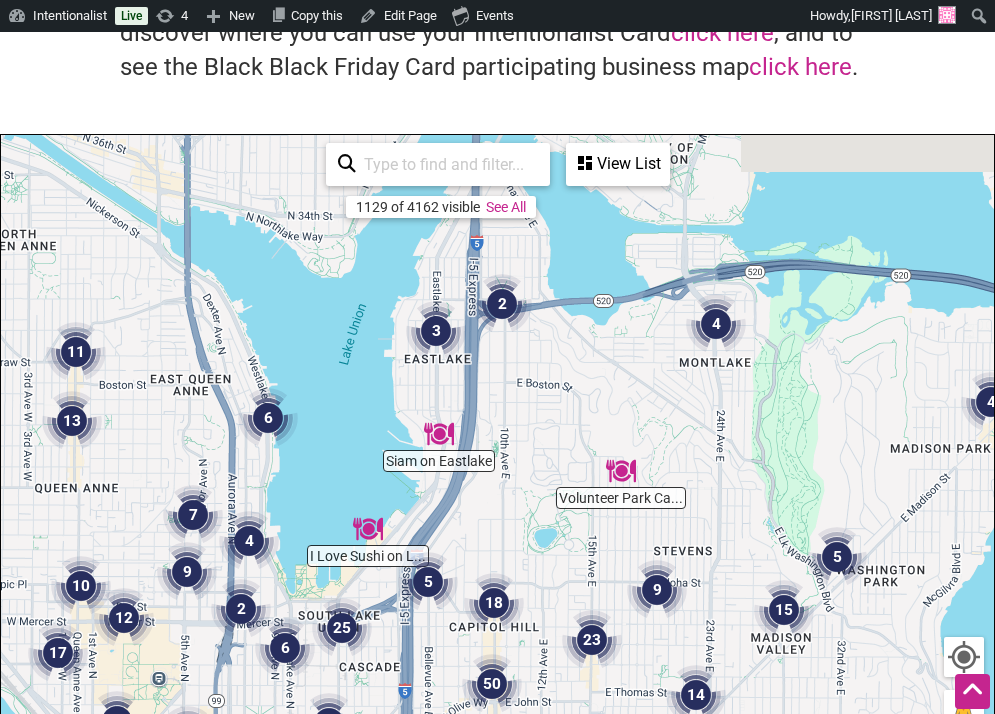 drag, startPoint x: 764, startPoint y: 402, endPoint x: 798, endPoint y: 604, distance: 204.8414 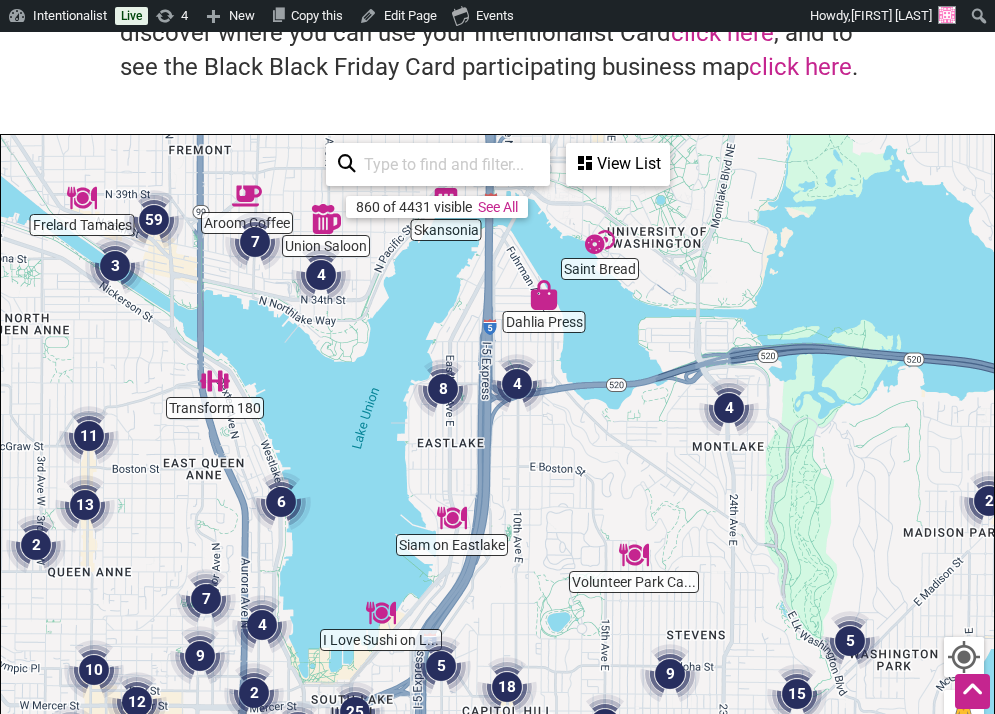 drag, startPoint x: 730, startPoint y: 411, endPoint x: 795, endPoint y: 605, distance: 204.59961 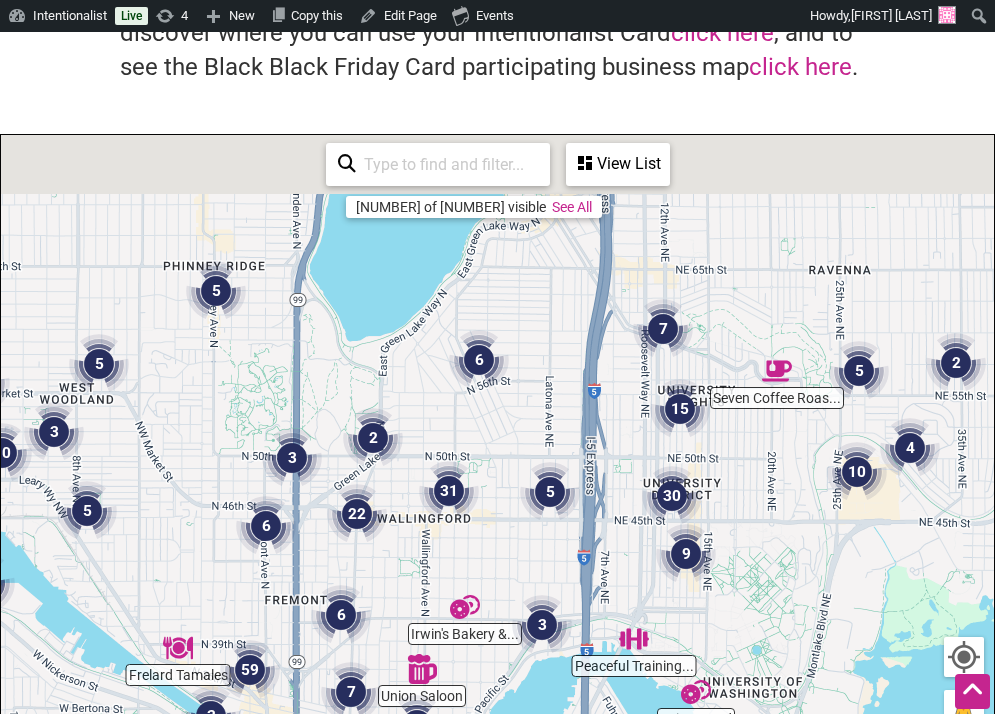 drag, startPoint x: 774, startPoint y: 434, endPoint x: 739, endPoint y: 631, distance: 200.08498 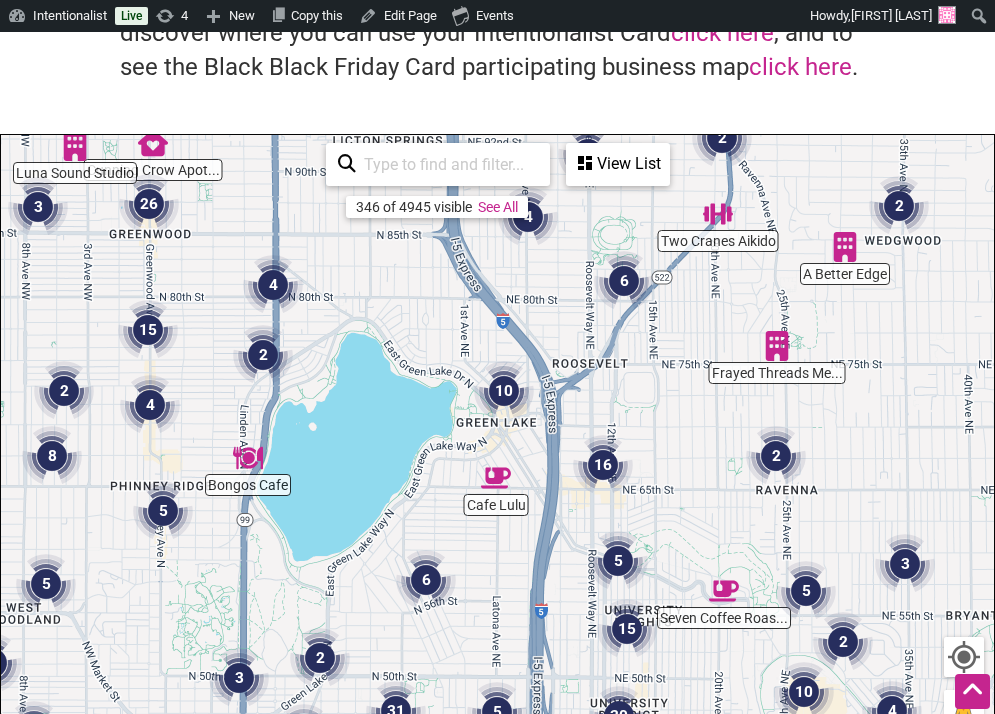 drag, startPoint x: 718, startPoint y: 554, endPoint x: 672, endPoint y: 576, distance: 50.990196 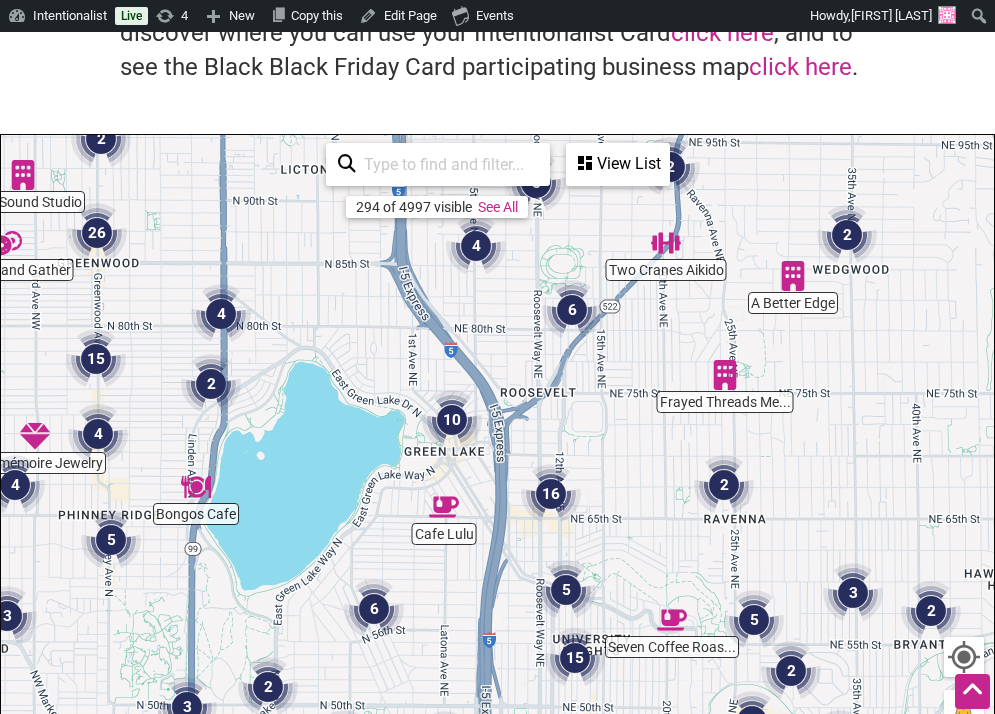 drag, startPoint x: 672, startPoint y: 576, endPoint x: 599, endPoint y: 538, distance: 82.29824 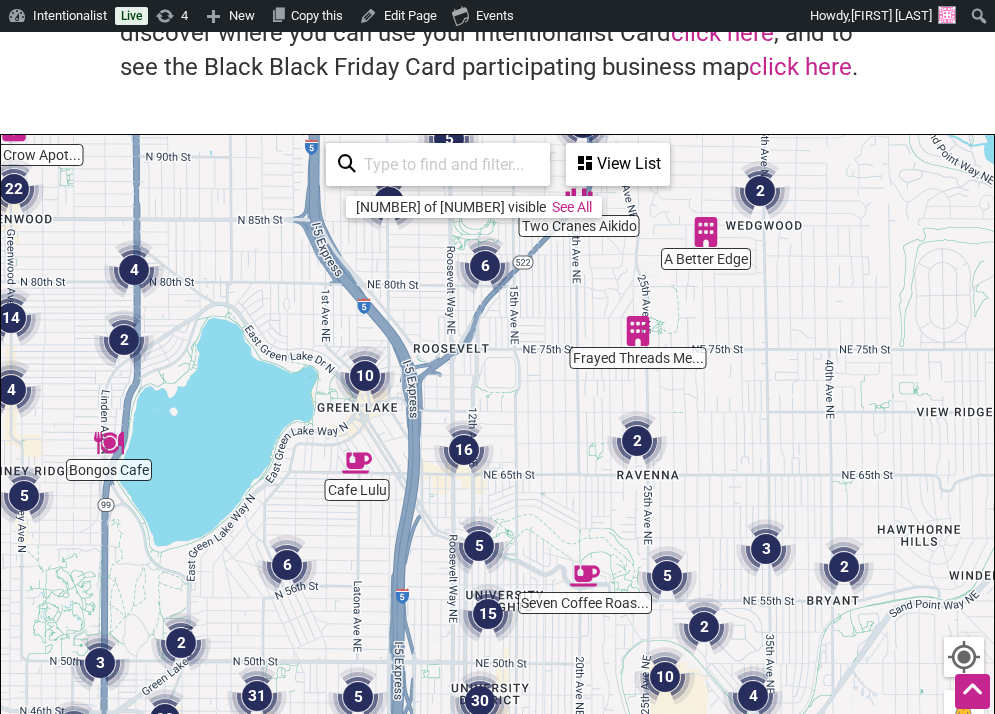 click at bounding box center (479, 546) 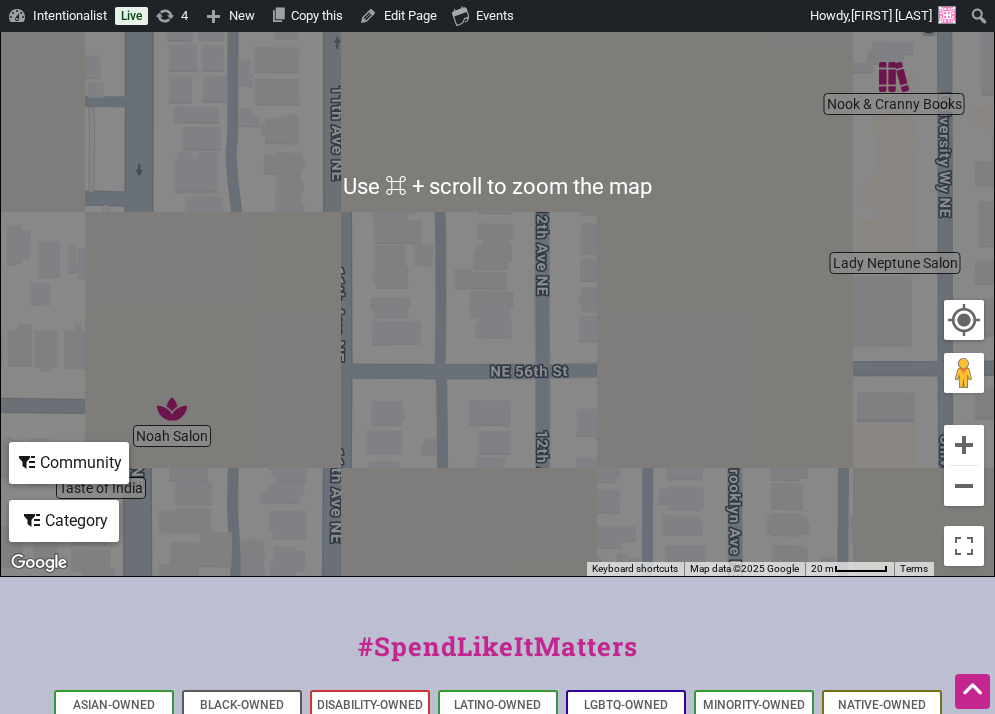 scroll, scrollTop: 493, scrollLeft: 0, axis: vertical 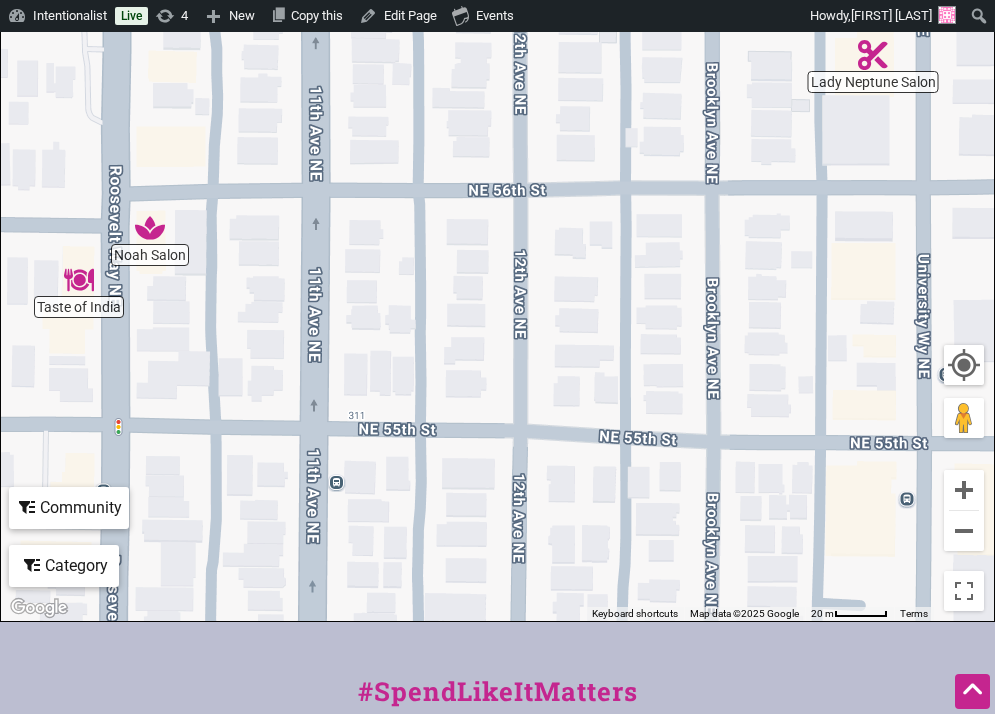 drag, startPoint x: 751, startPoint y: 395, endPoint x: 729, endPoint y: 171, distance: 225.07776 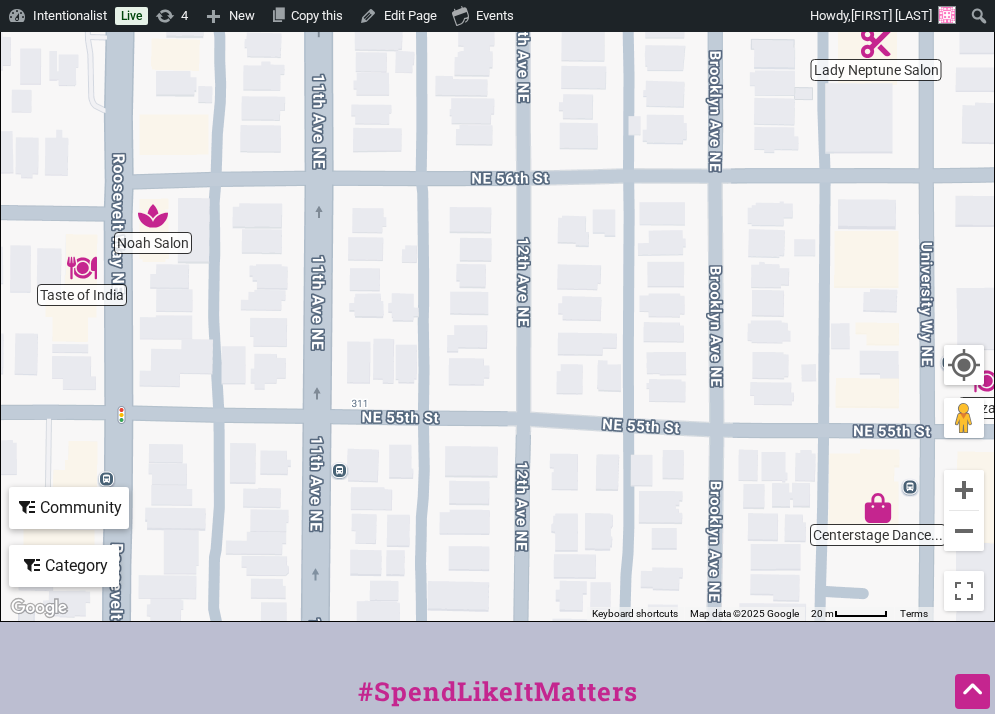 drag, startPoint x: 728, startPoint y: 171, endPoint x: 563, endPoint y: 266, distance: 190.39433 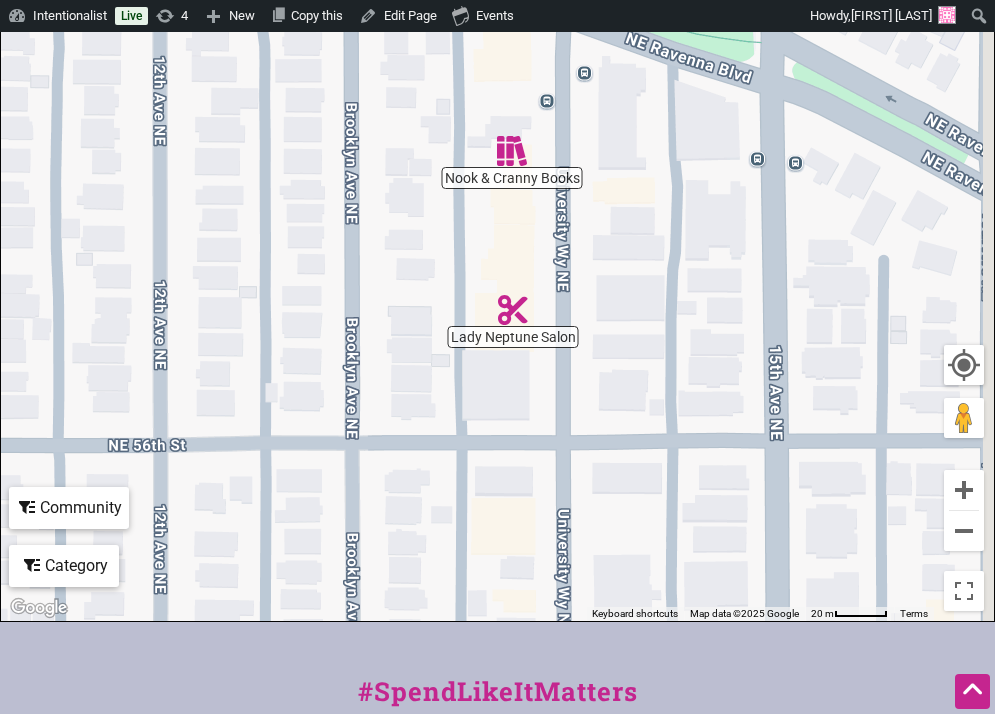 drag, startPoint x: 548, startPoint y: 284, endPoint x: 495, endPoint y: 379, distance: 108.78419 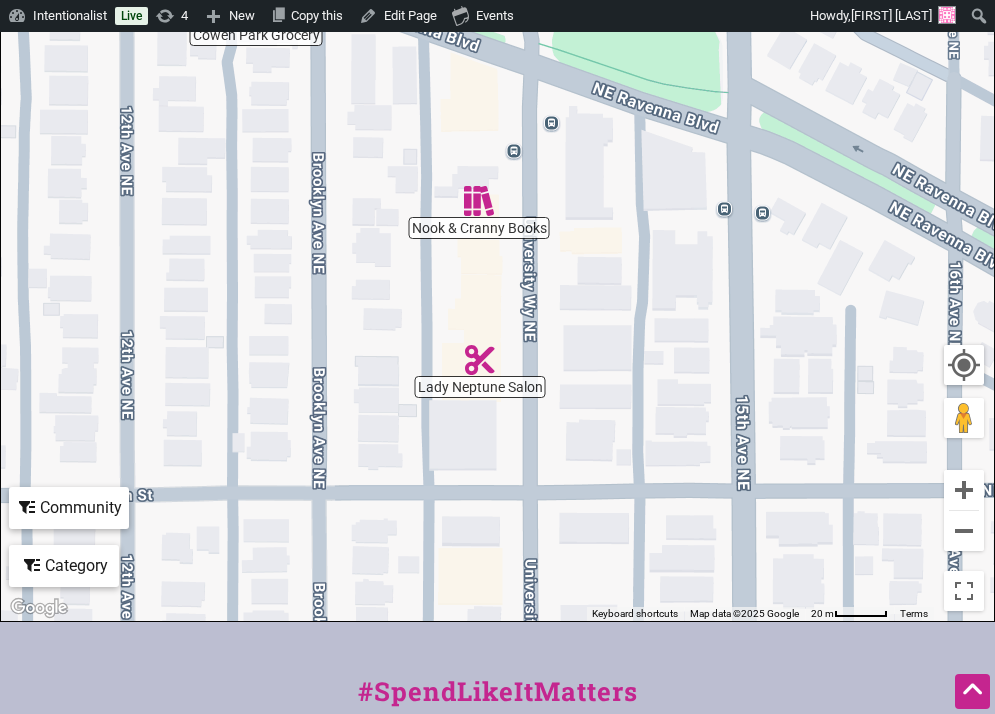 click at bounding box center [480, 360] 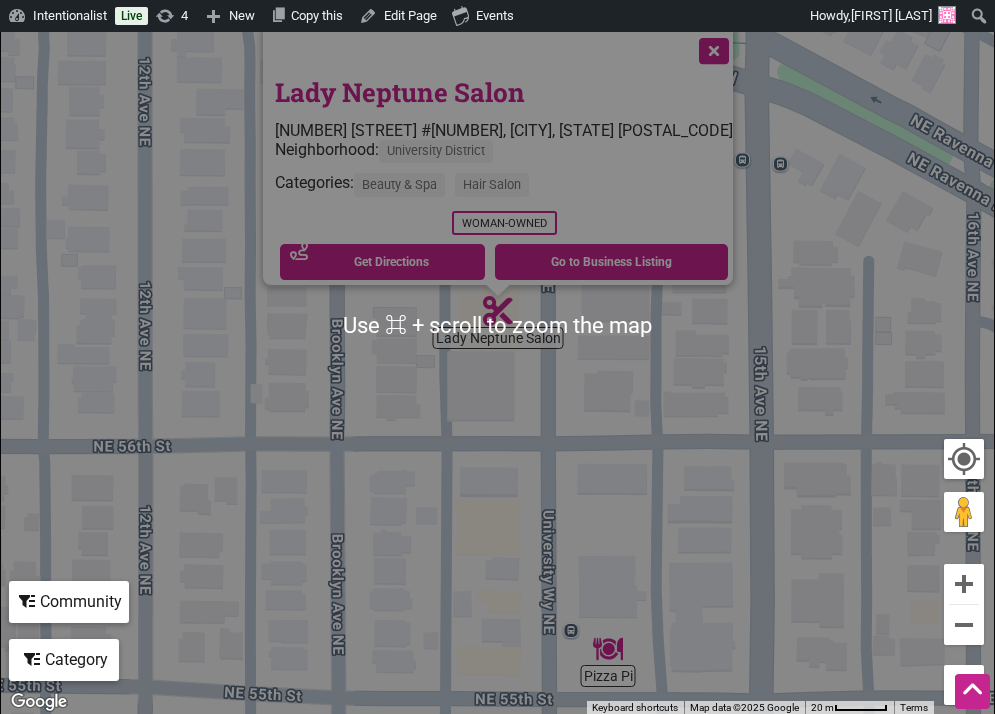 scroll, scrollTop: 376, scrollLeft: 0, axis: vertical 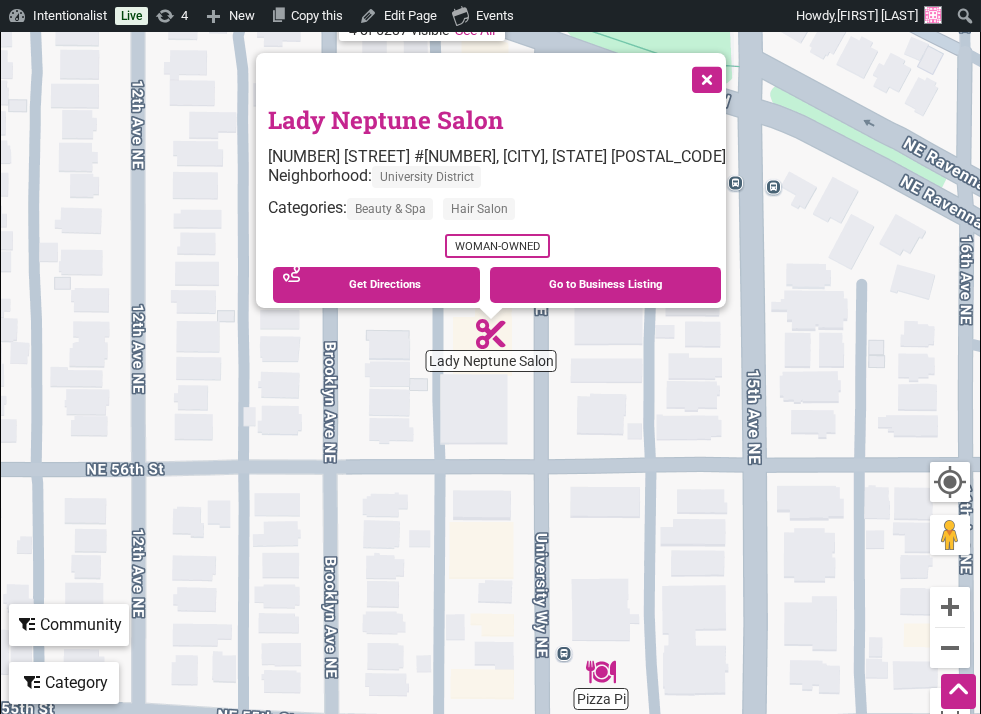 click at bounding box center [705, 78] 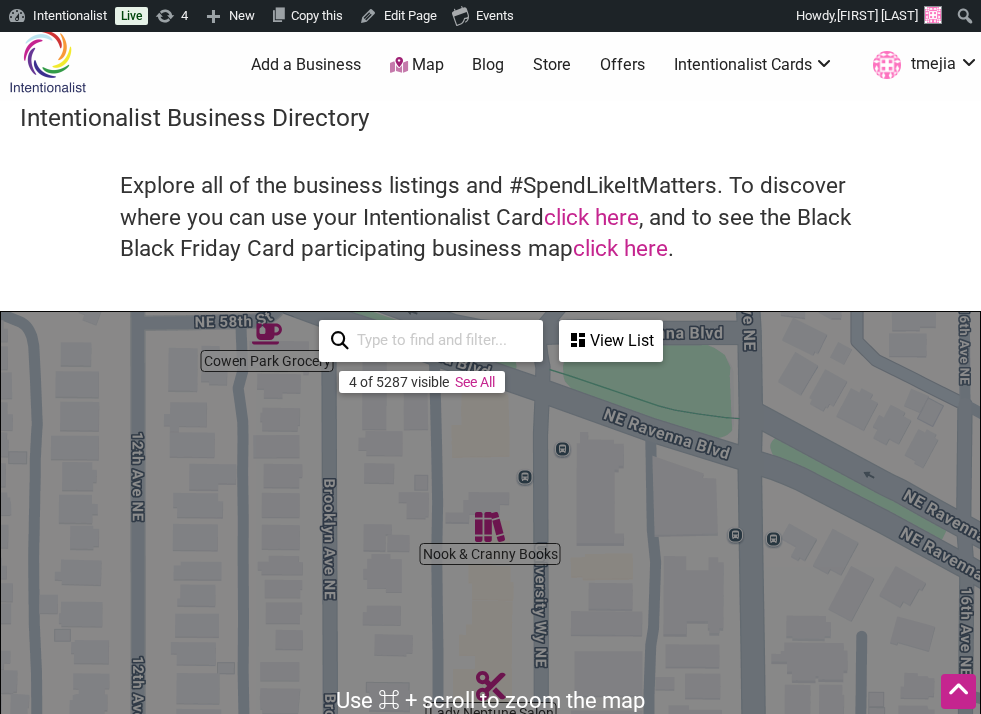 scroll, scrollTop: 0, scrollLeft: 0, axis: both 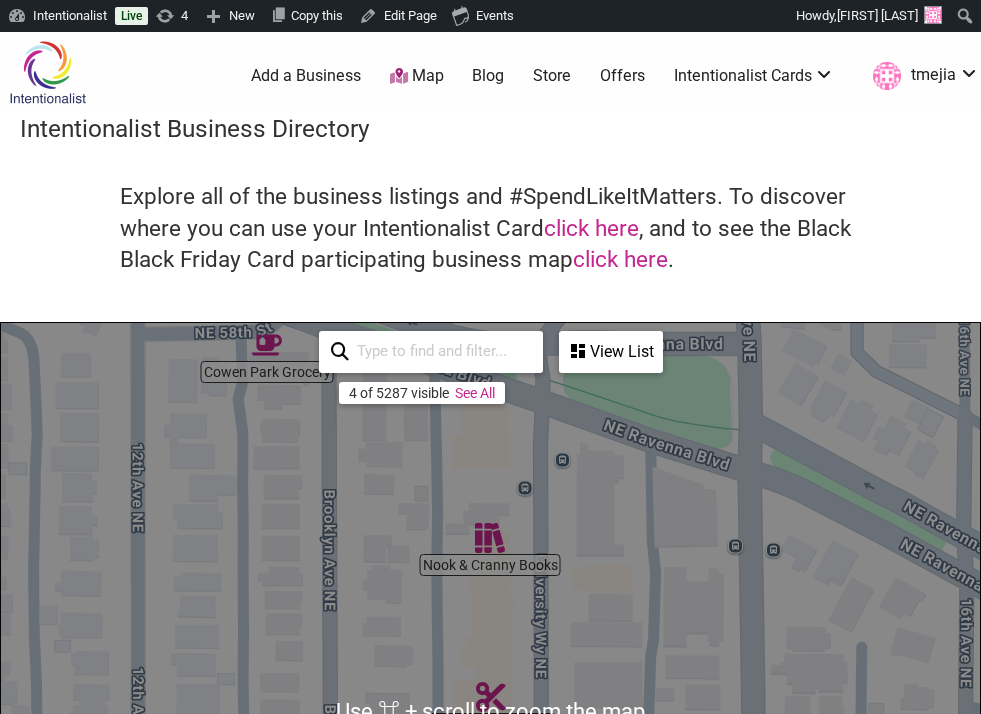 click at bounding box center [440, 351] 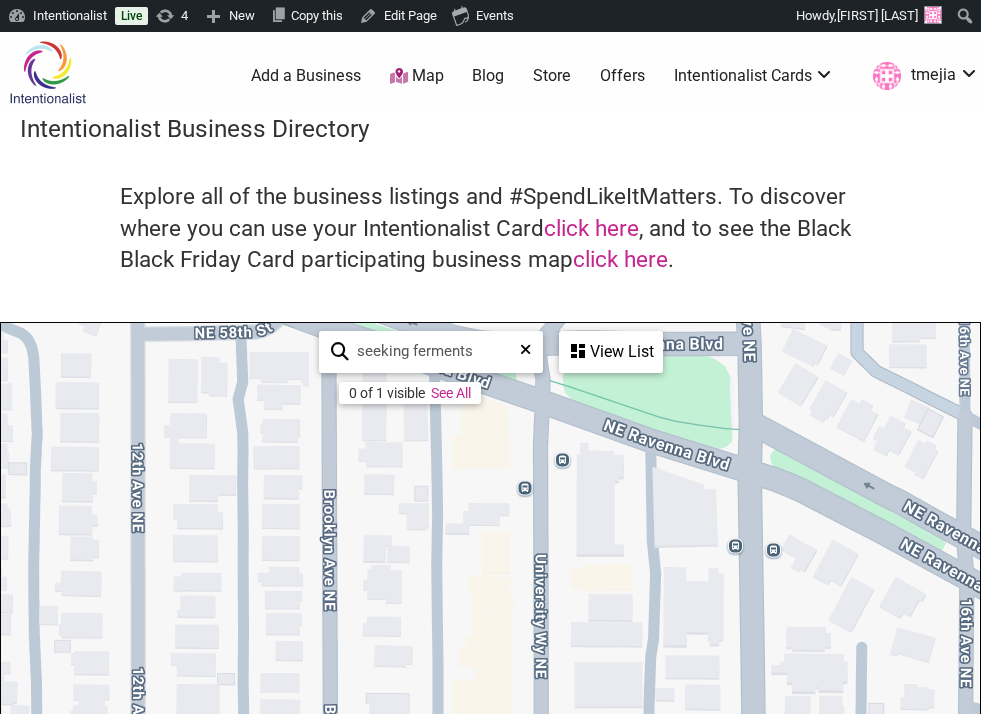 type on "seeking ferments" 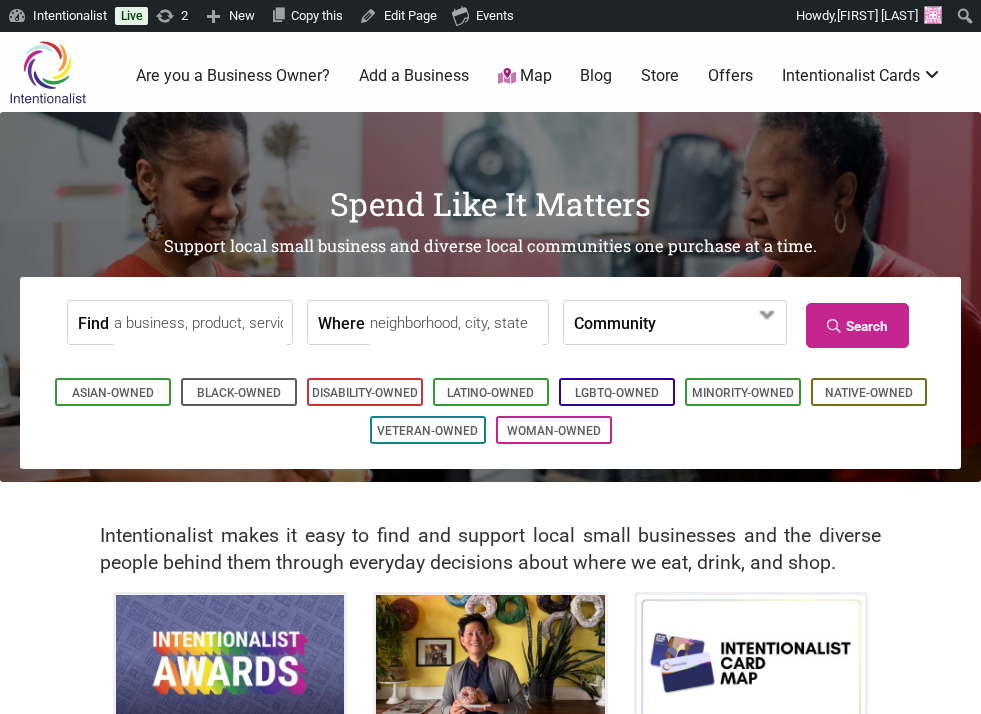scroll, scrollTop: 0, scrollLeft: 0, axis: both 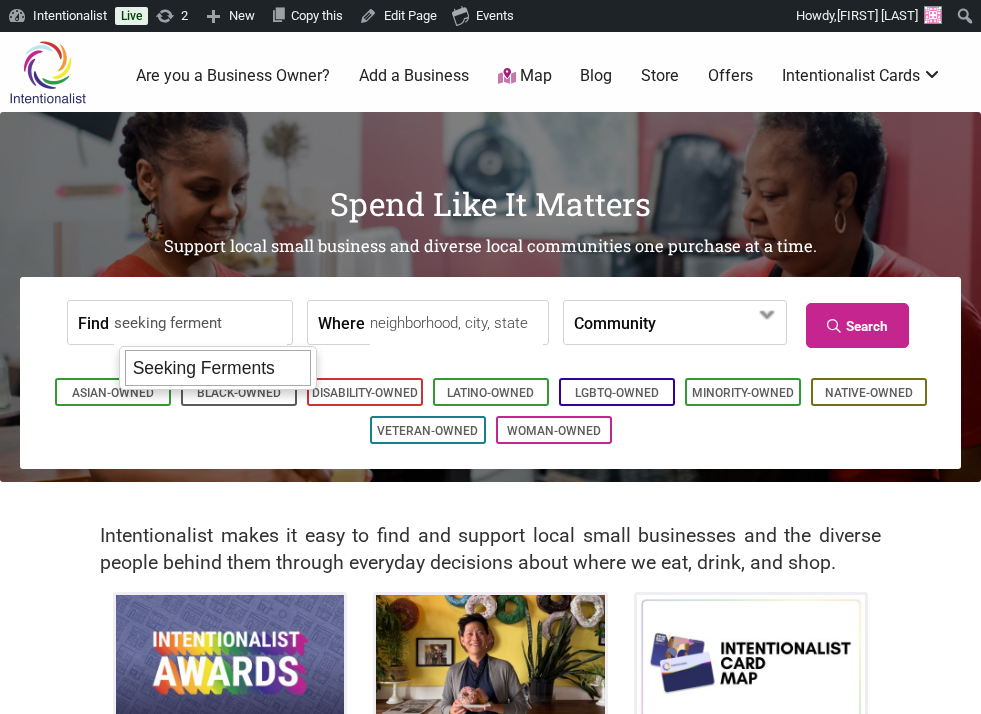 click on "Seeking Ferments" at bounding box center (218, 368) 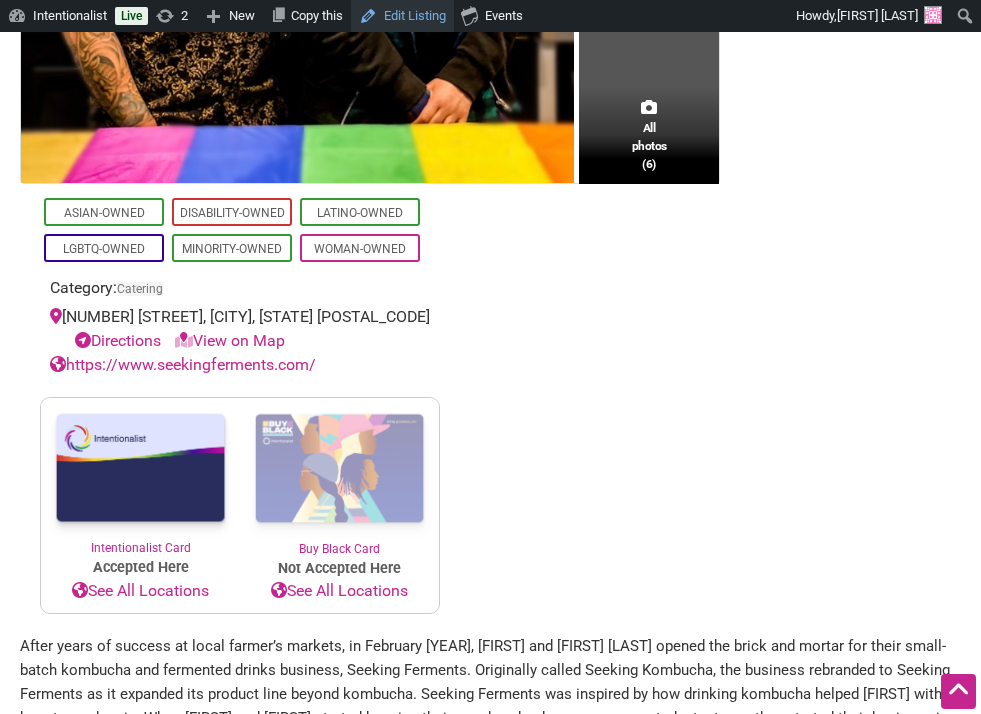 scroll, scrollTop: 491, scrollLeft: 0, axis: vertical 